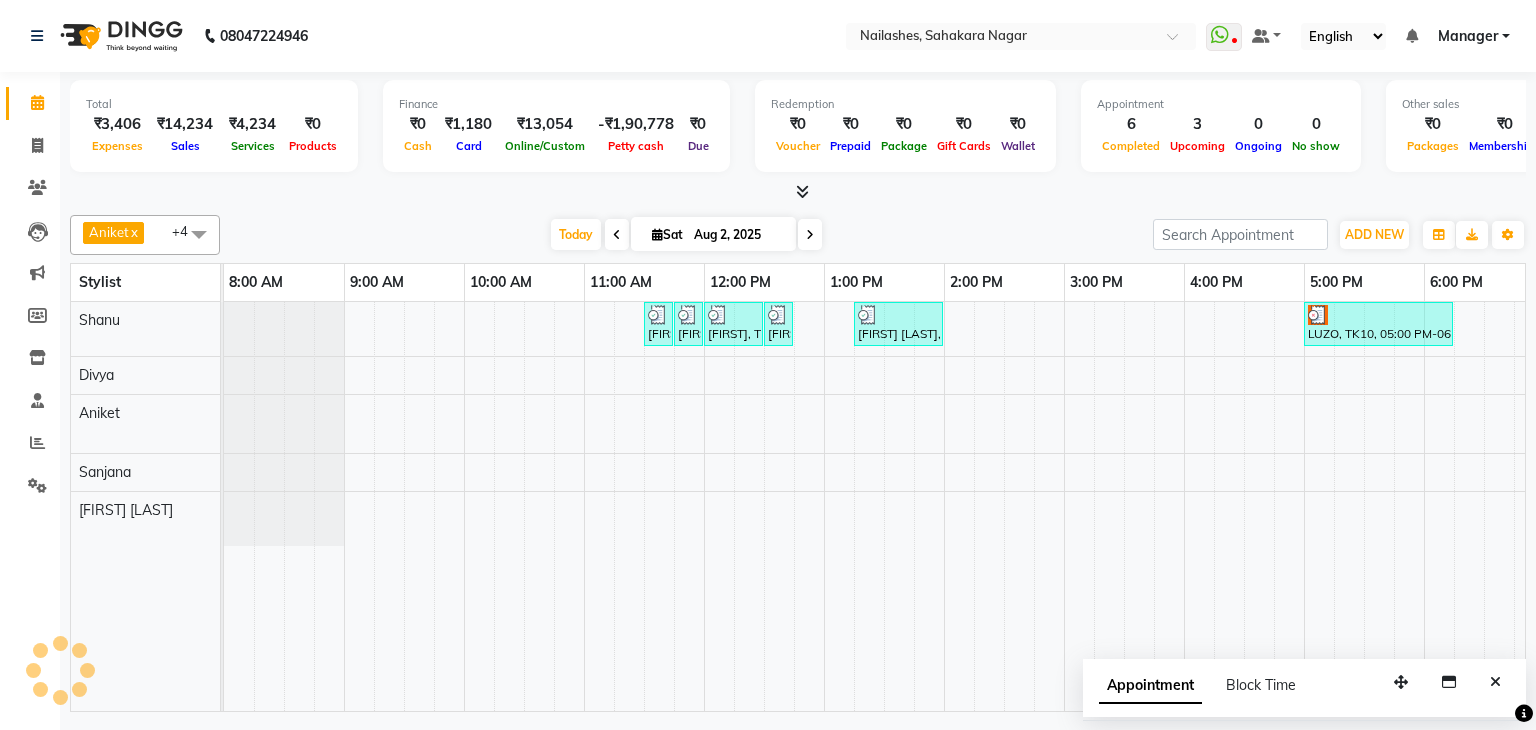 scroll, scrollTop: 0, scrollLeft: 0, axis: both 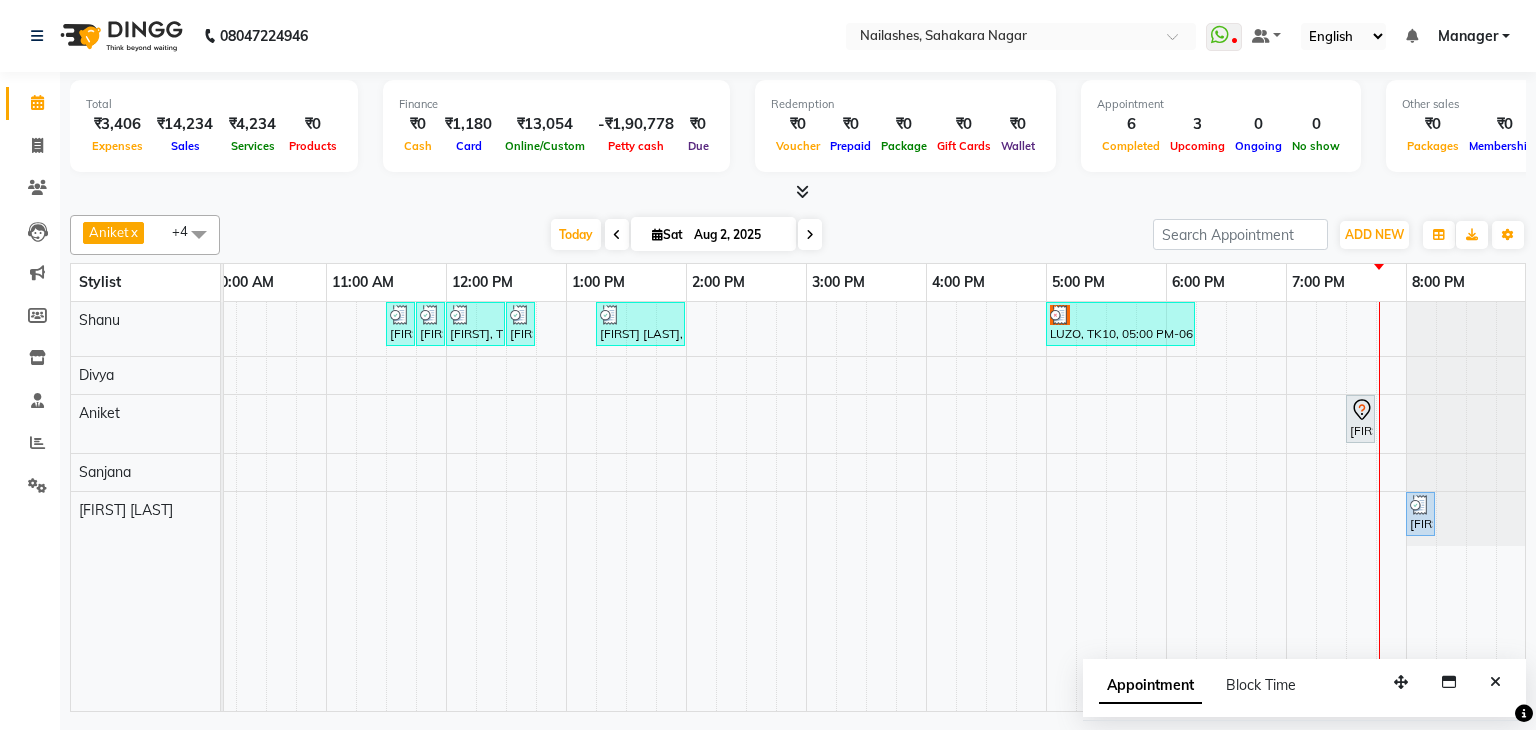 drag, startPoint x: 800, startPoint y: 236, endPoint x: 829, endPoint y: 252, distance: 33.12099 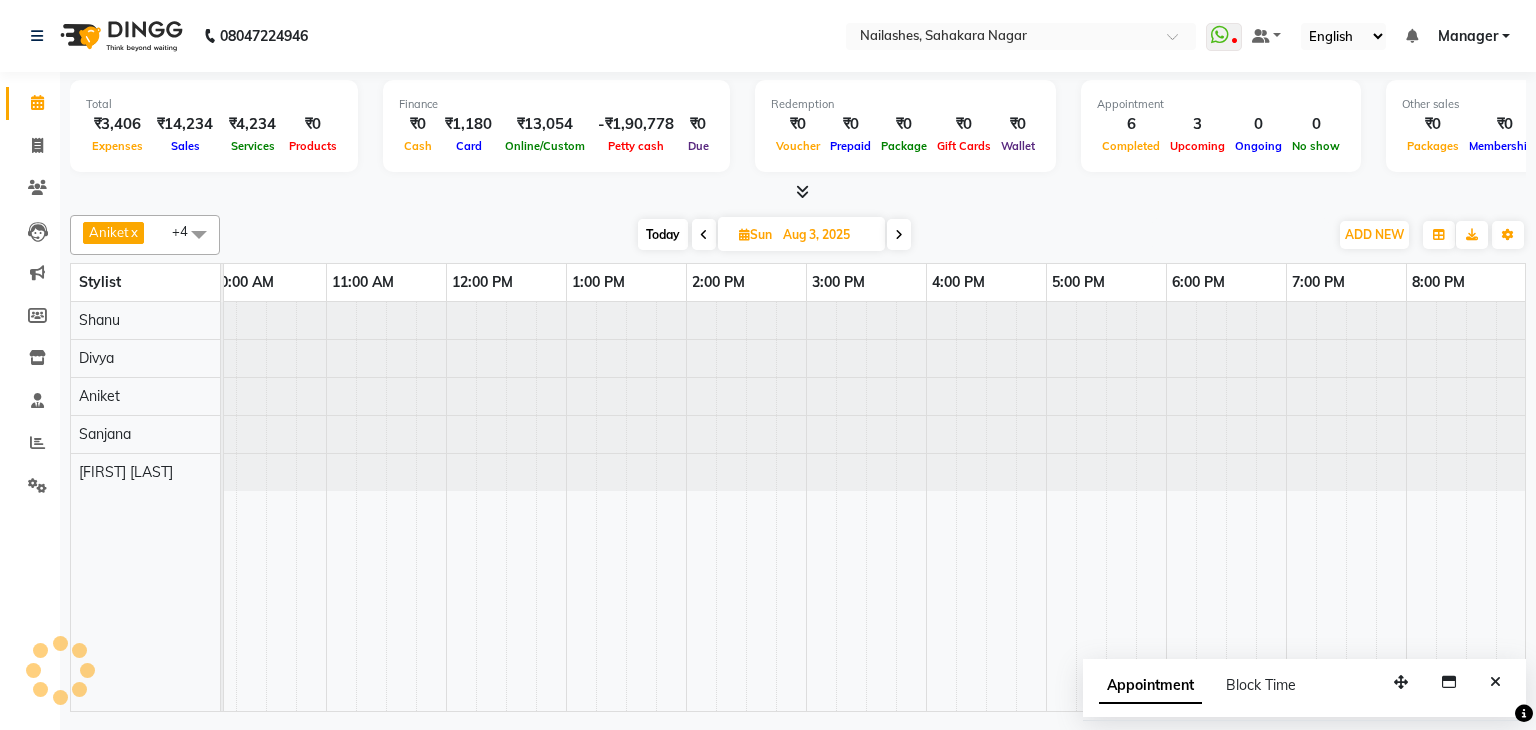 scroll, scrollTop: 0, scrollLeft: 0, axis: both 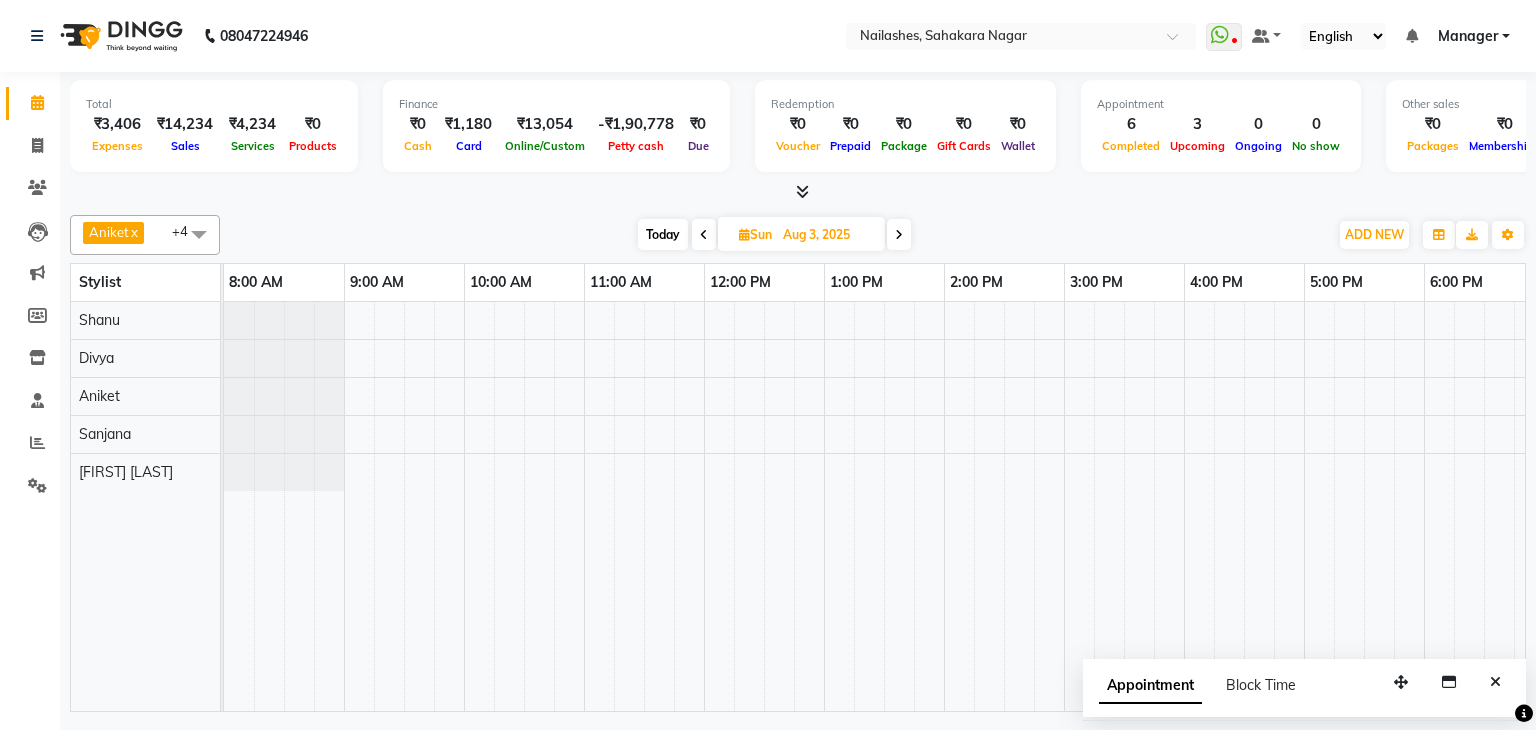 click on "Today" at bounding box center [663, 234] 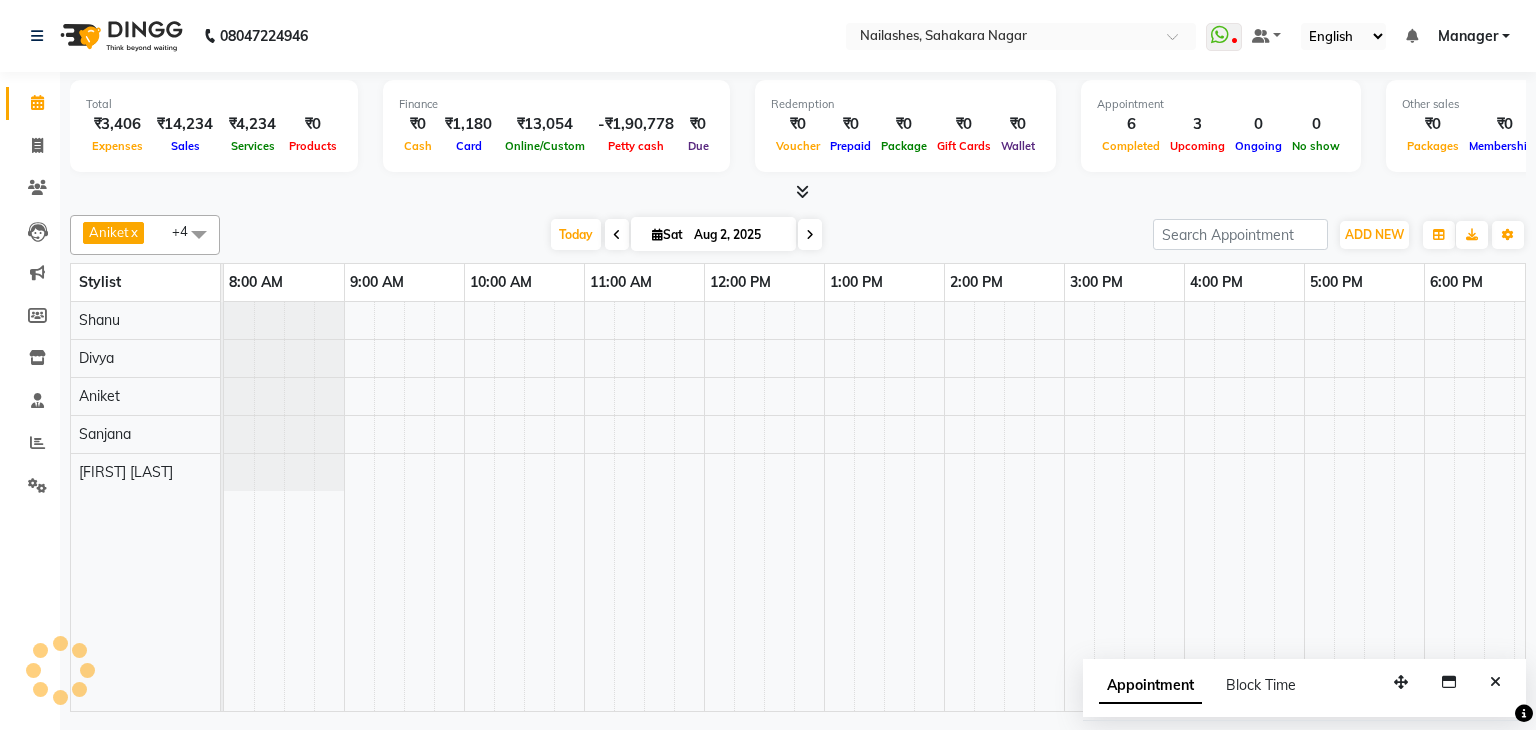 scroll, scrollTop: 0, scrollLeft: 258, axis: horizontal 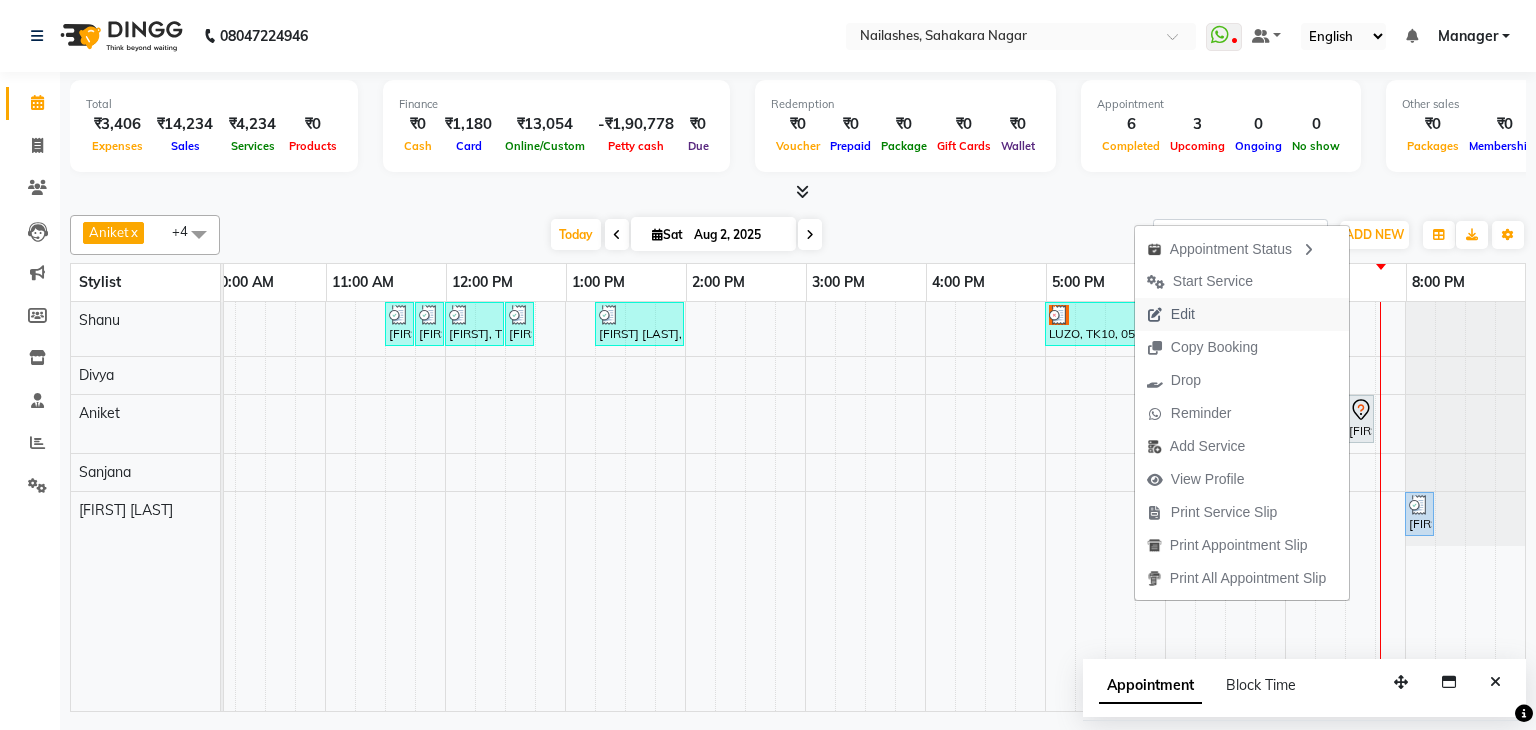 click on "Edit" at bounding box center (1171, 314) 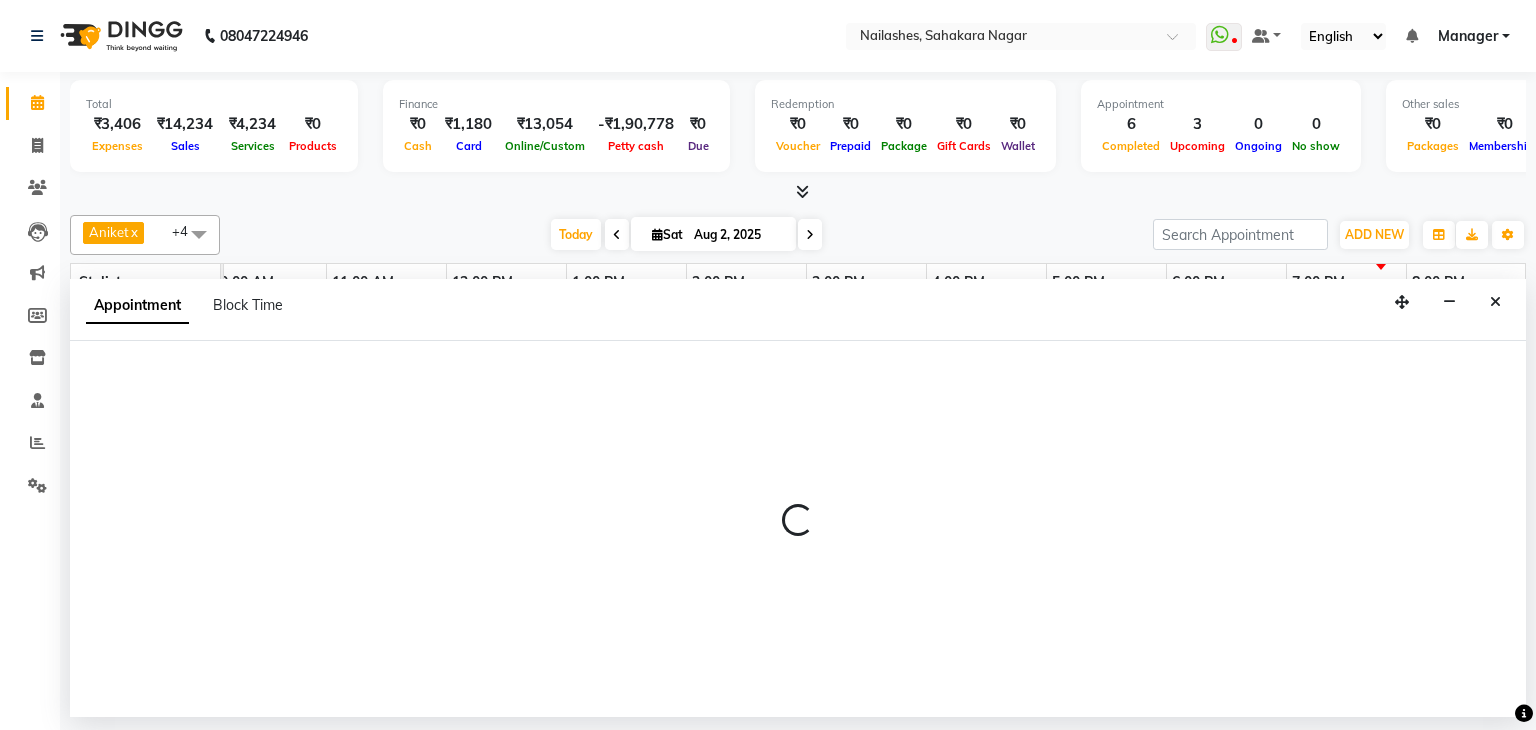 select on "tentative" 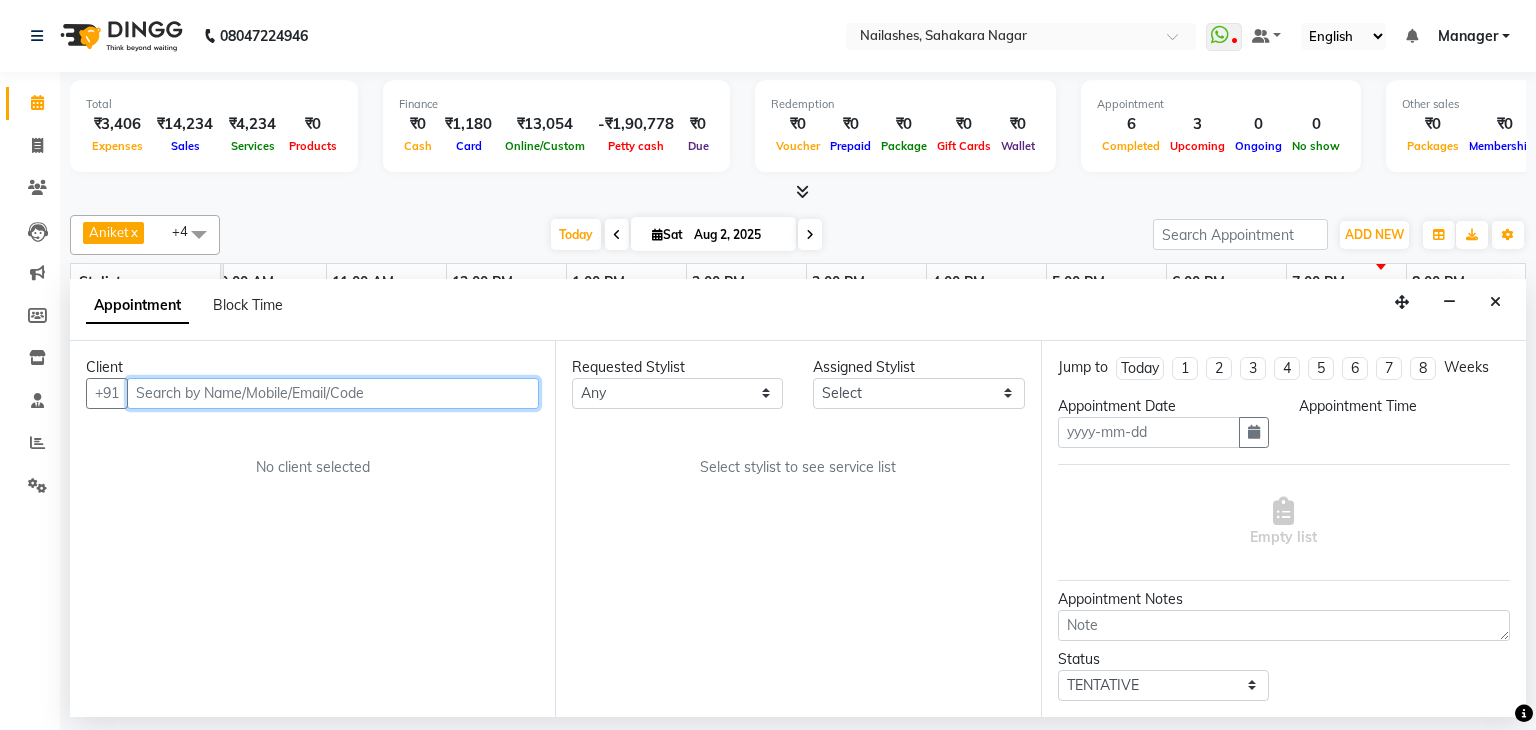 type on "Aug 2, 2025" 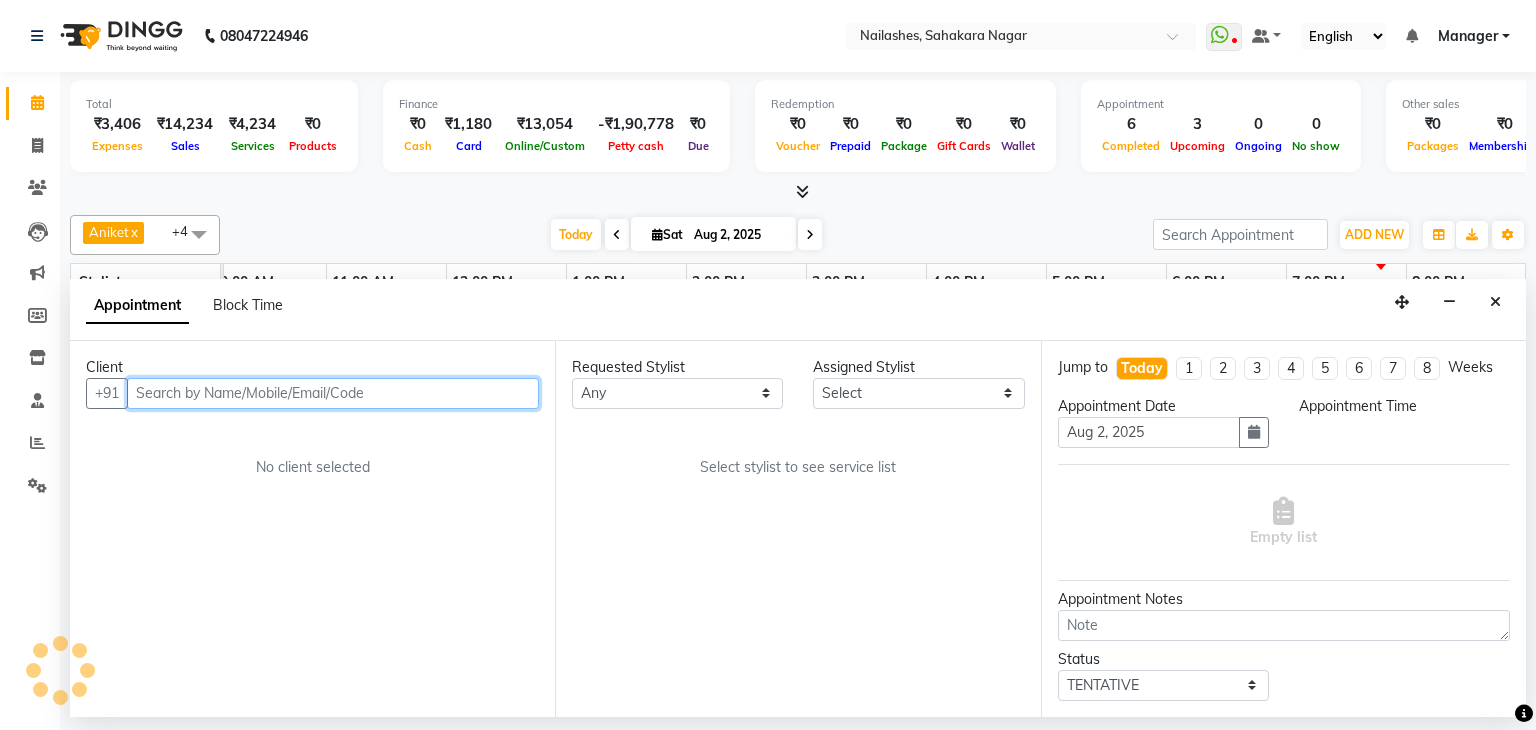 scroll, scrollTop: 0, scrollLeft: 0, axis: both 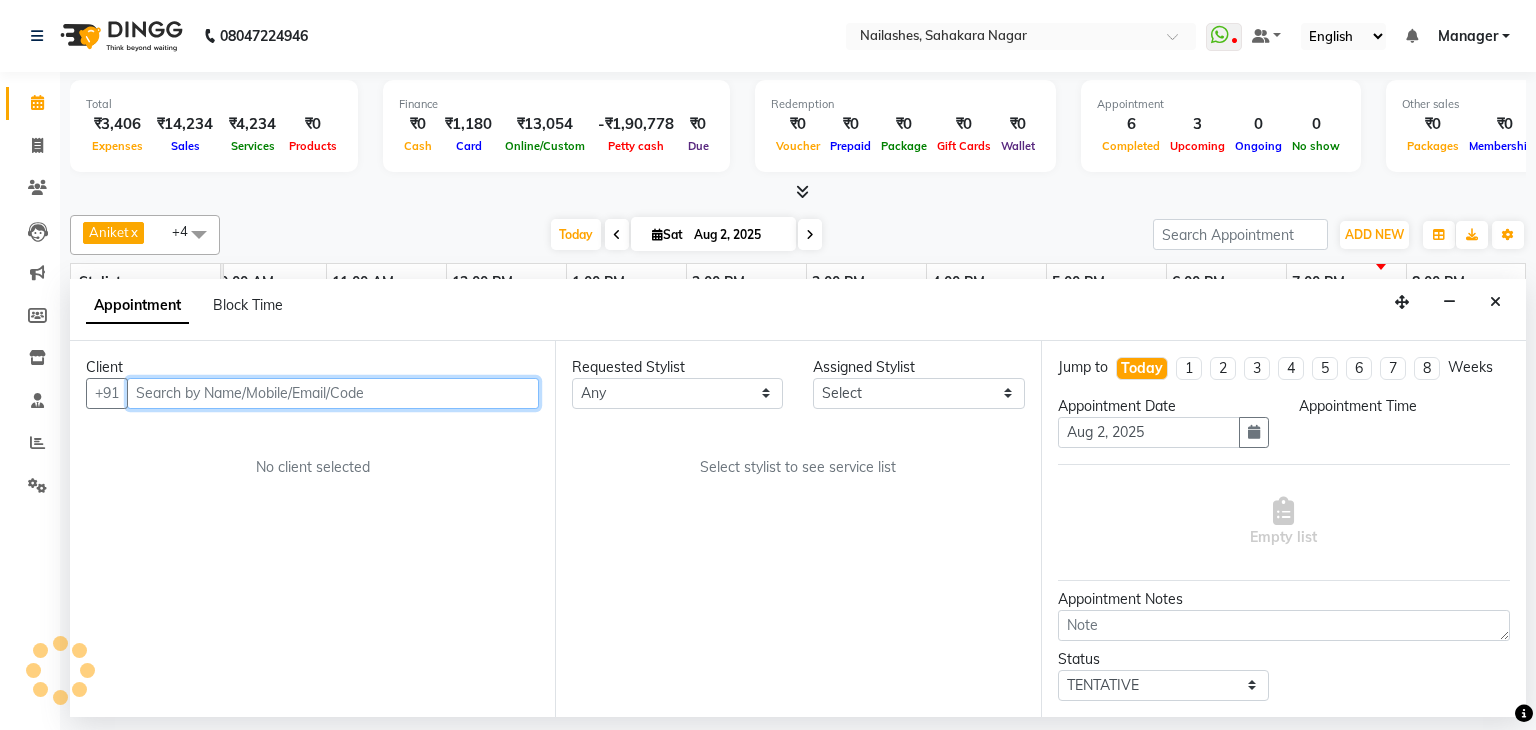 select on "81777" 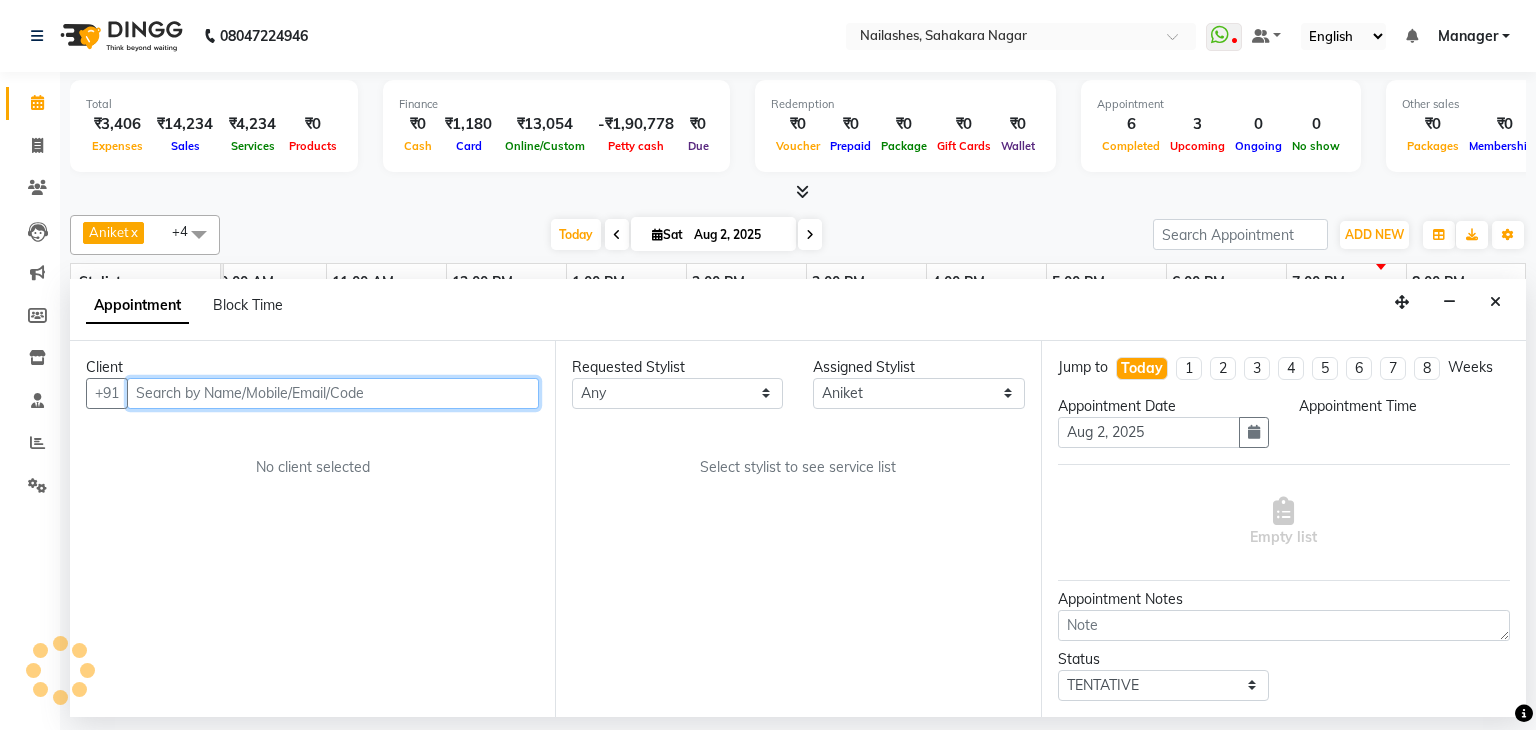 select on "1170" 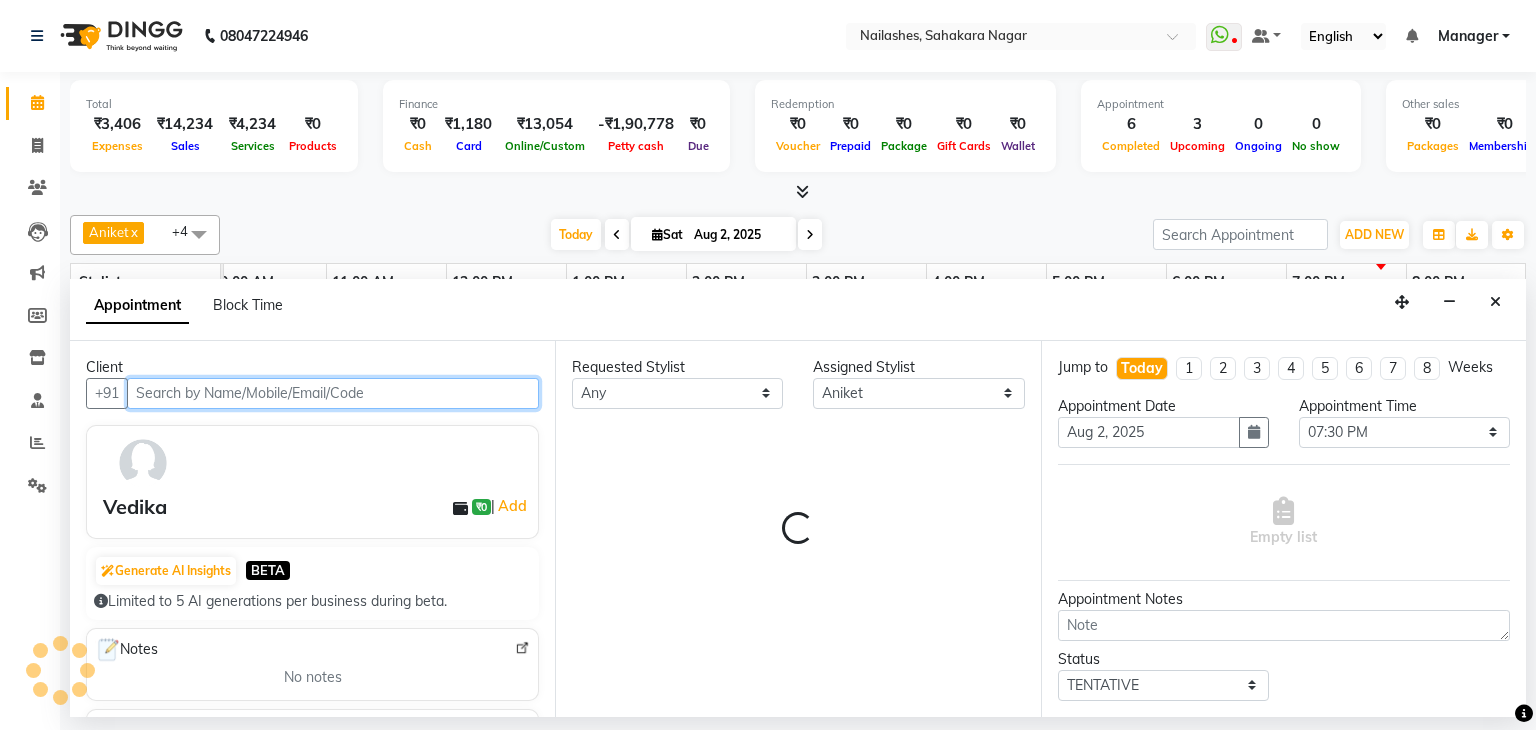 select on "3204" 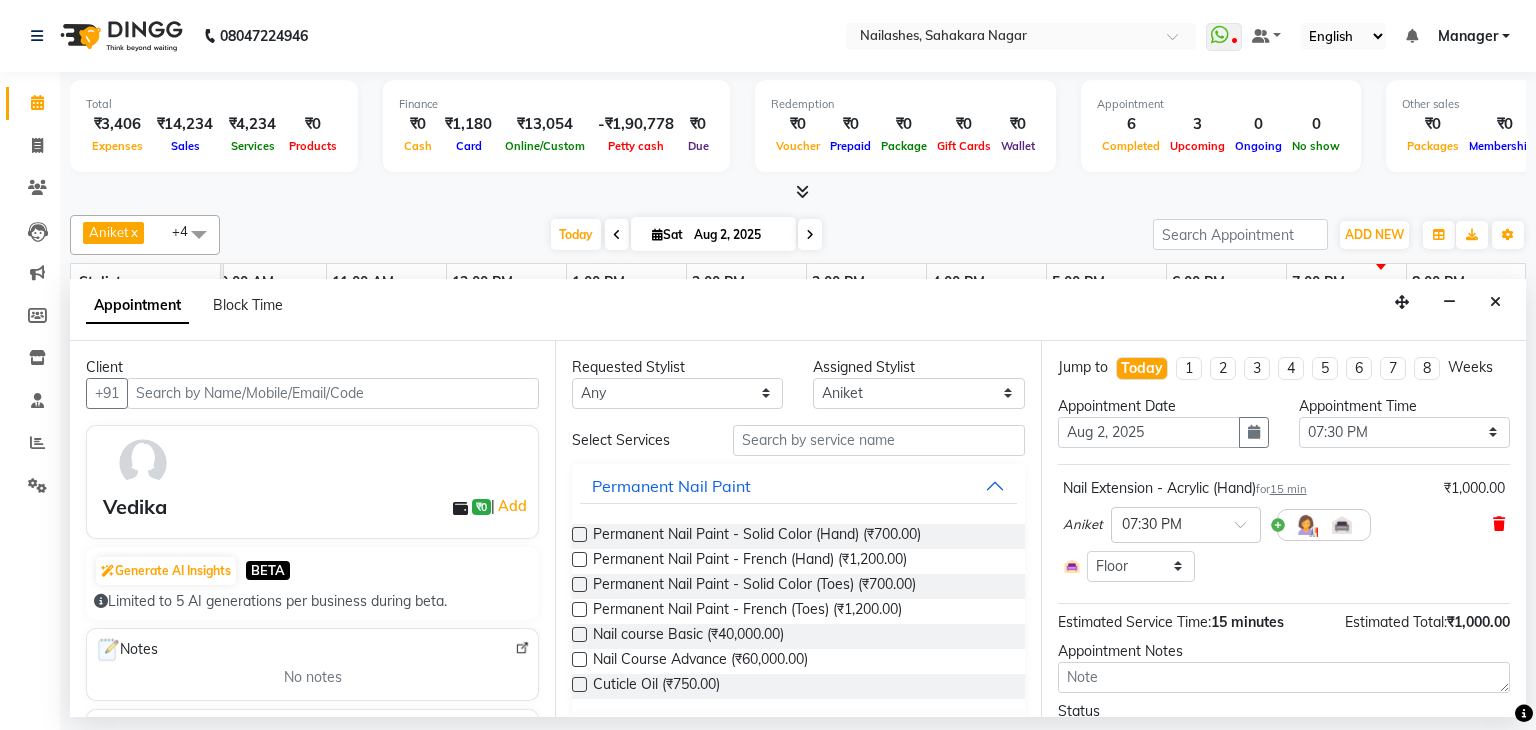 click at bounding box center (1499, 524) 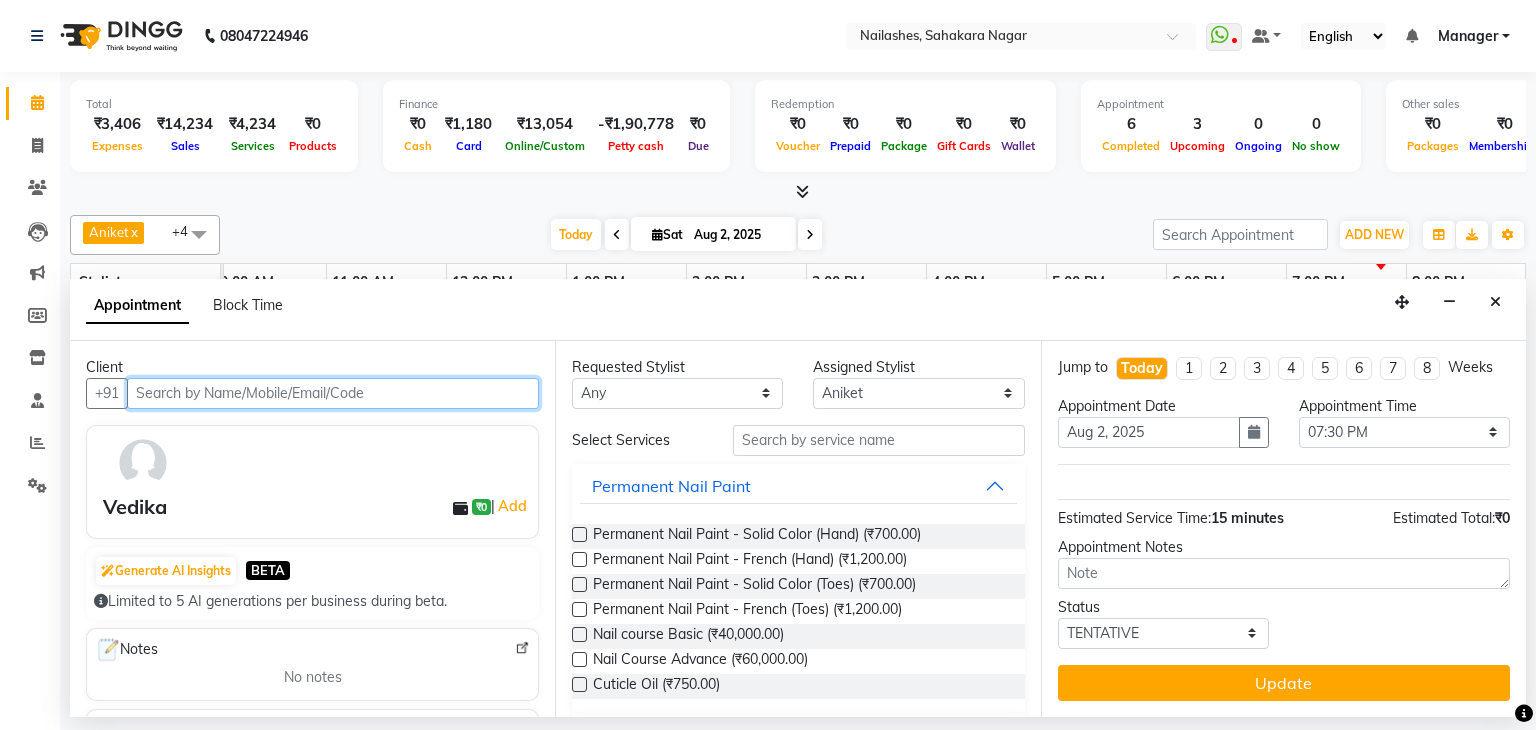 click at bounding box center [333, 393] 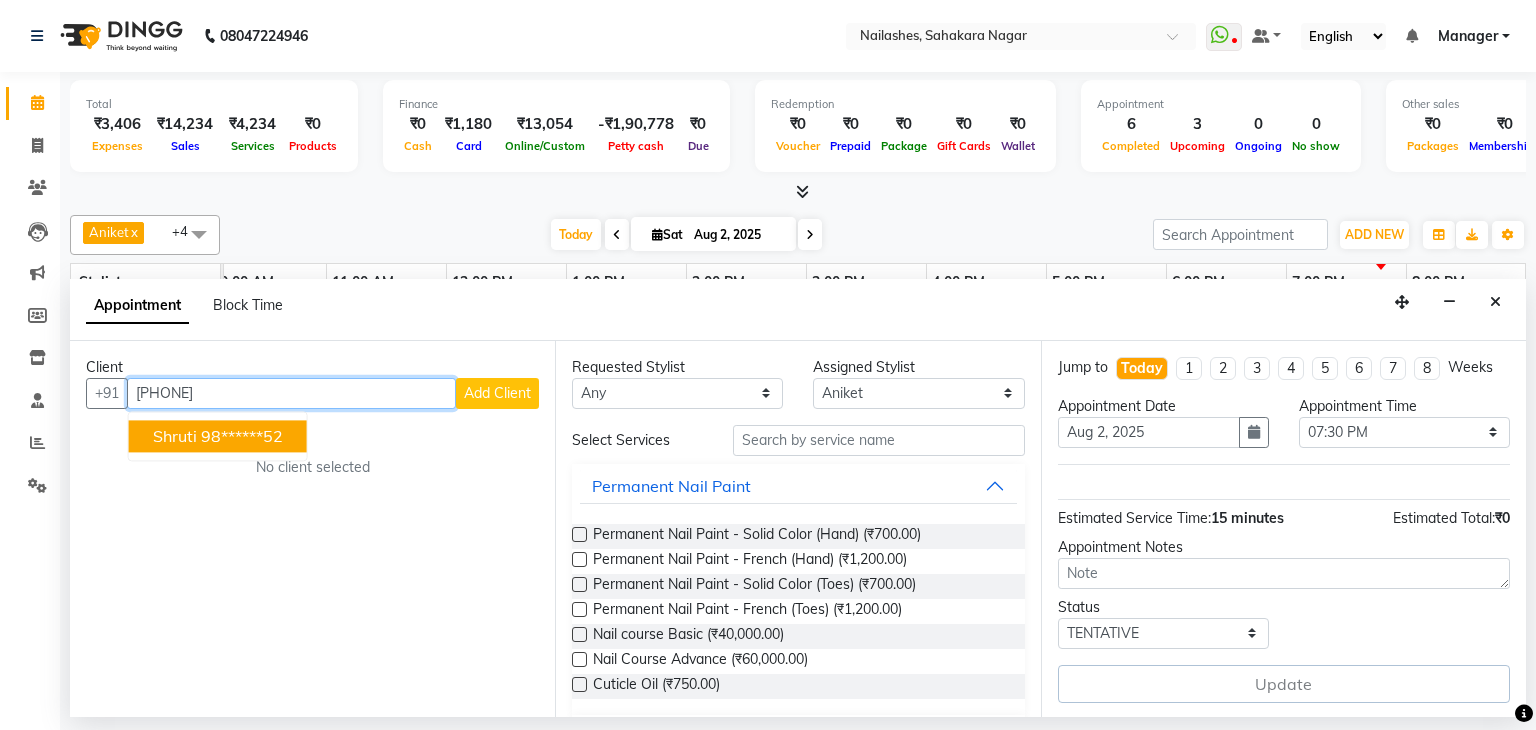 click on "98******52" at bounding box center (242, 436) 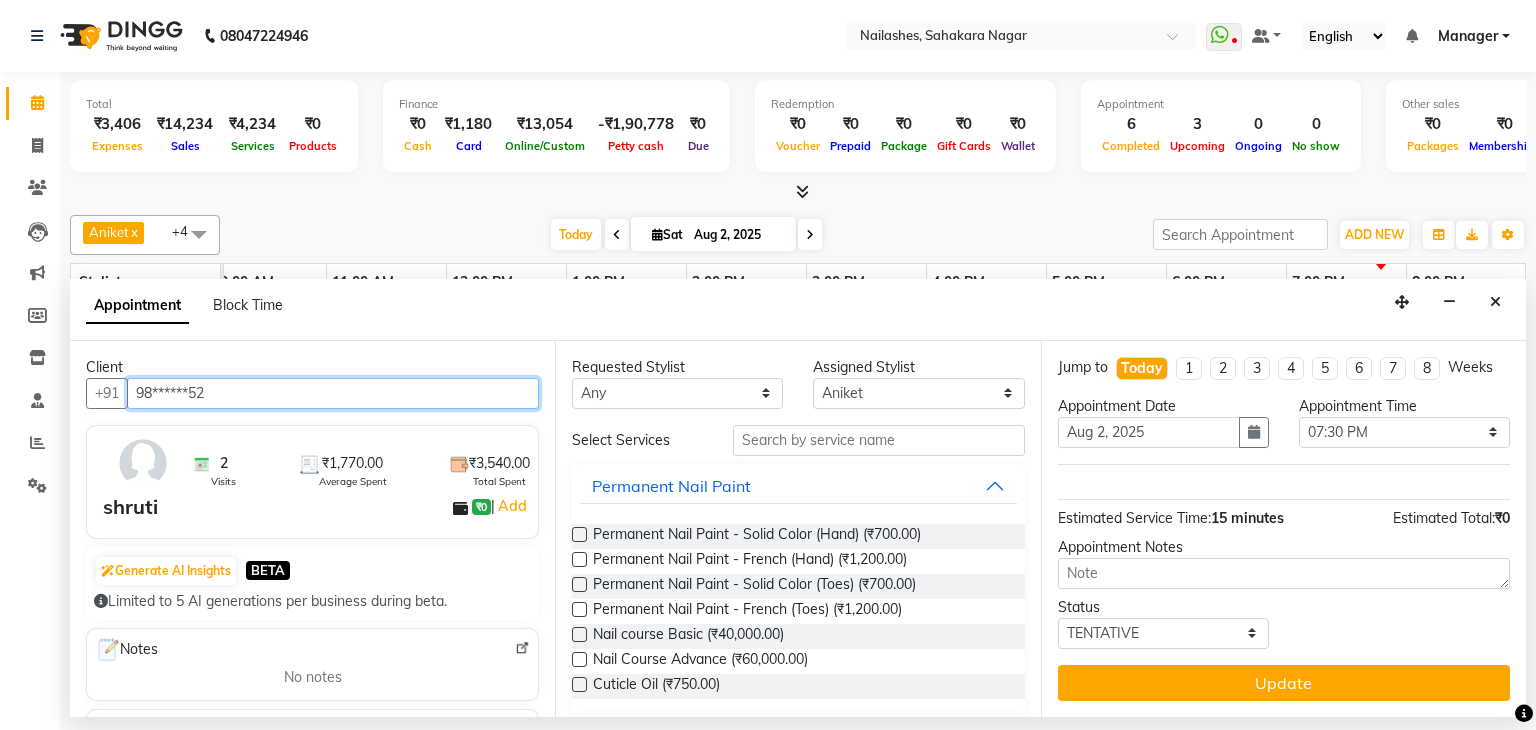 type on "98******52" 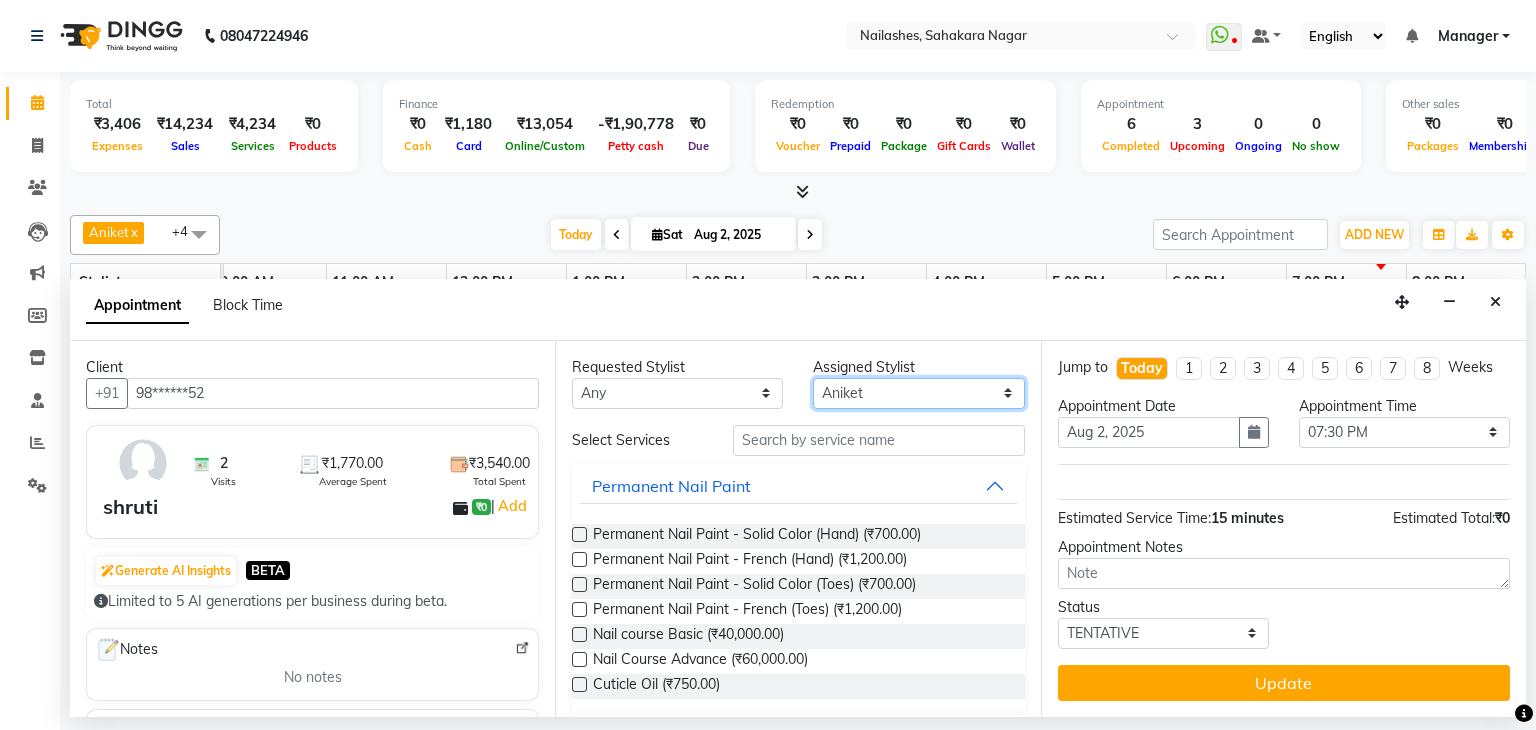click on "Select [FIRST] [FIRST] [FIRST] [FIRST] [FIRST] [FIRST] [FIRST] [FIRST] [FIRST] [FIRST] [FIRST] [FIRST]" at bounding box center [918, 393] 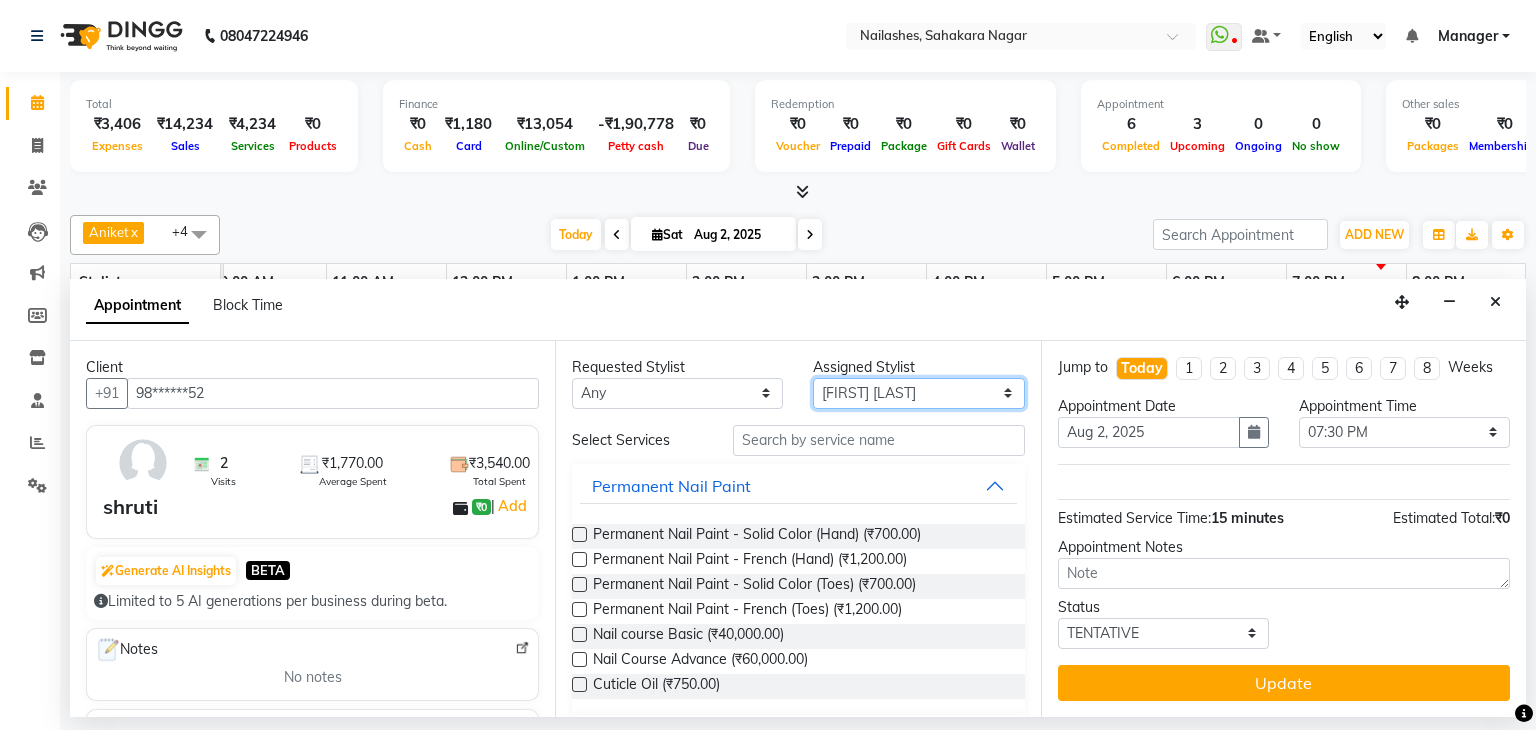 click on "Select [FIRST] [FIRST] [FIRST] [FIRST] [FIRST] [FIRST] [FIRST] [FIRST] [FIRST] [FIRST] [FIRST] [FIRST]" at bounding box center [918, 393] 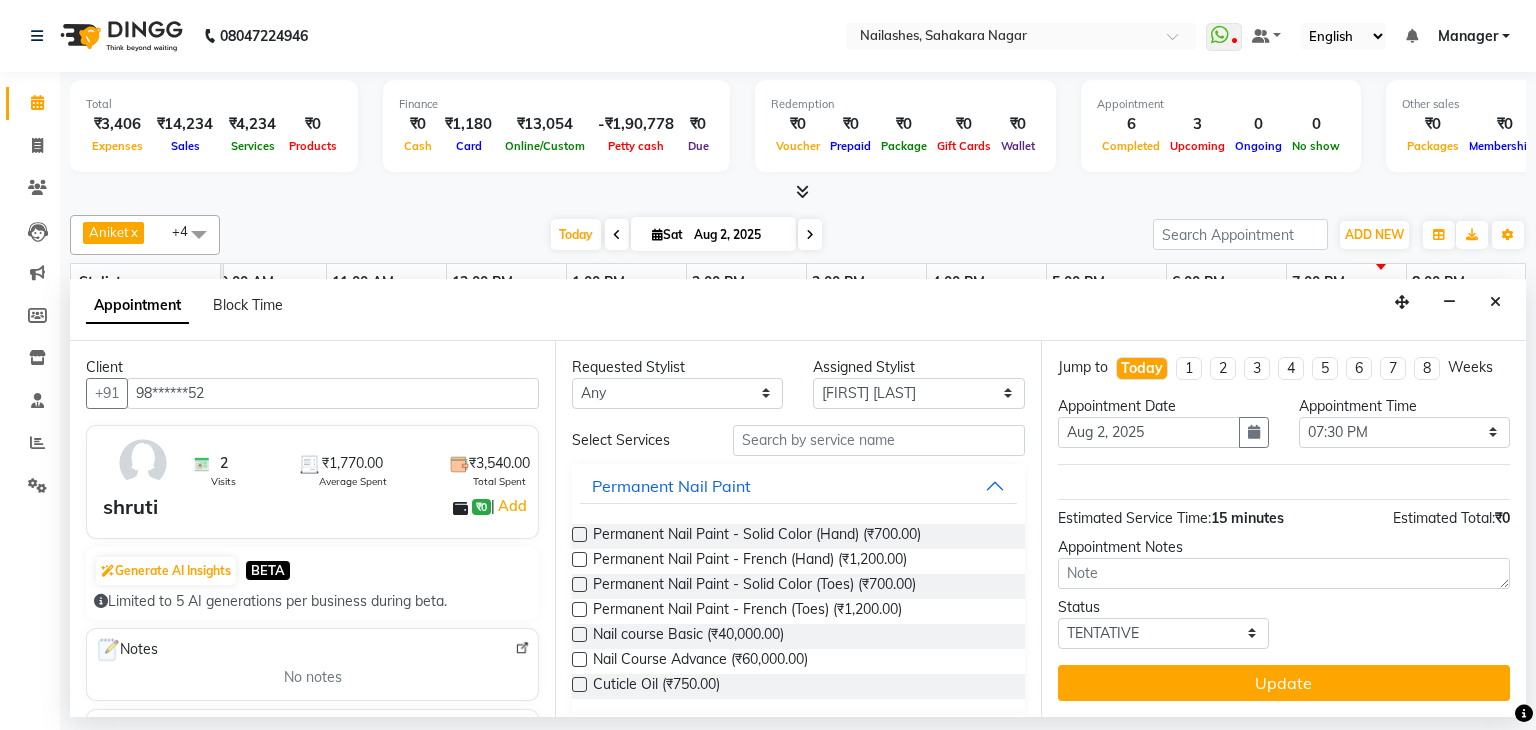 click on "Select Services    Permanent Nail Paint Permanent Nail Paint - Solid Color (Hand) (₹700.00) Permanent Nail Paint - French (Hand) (₹1,200.00) Permanent Nail Paint - Solid Color (Toes) (₹700.00) Permanent Nail Paint - French (Toes) (₹1,200.00) Nail course Basic (₹40,000.00) Nail Course Advance (₹60,000.00) Cuticle Oil (₹750.00)    Restoration    Eyelash Refil    Manicure    Pedicure    Nail Extension    Overlays    Refills    Nail Art    Eyelash Extension    Permanent Refill    BB Foundation    Hydra    Skin    Waxing    Threading    Bleach/D Tan    Facial    Hair Extensions    Hair Extension" at bounding box center [798, 988] 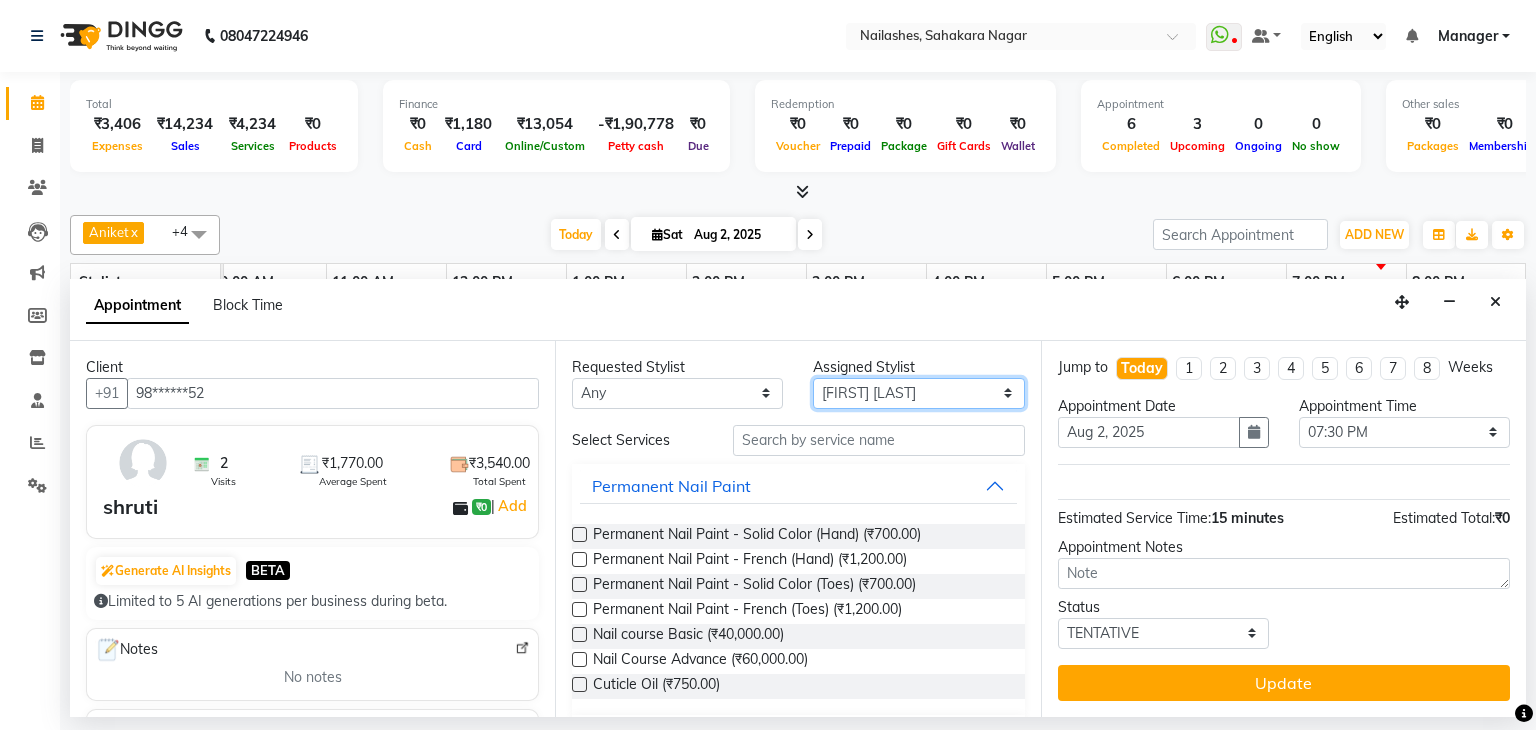 click on "Select [FIRST] [FIRST] [FIRST] [FIRST] [FIRST] [FIRST] [FIRST] [FIRST] [FIRST] [FIRST] [FIRST] [FIRST]" at bounding box center [918, 393] 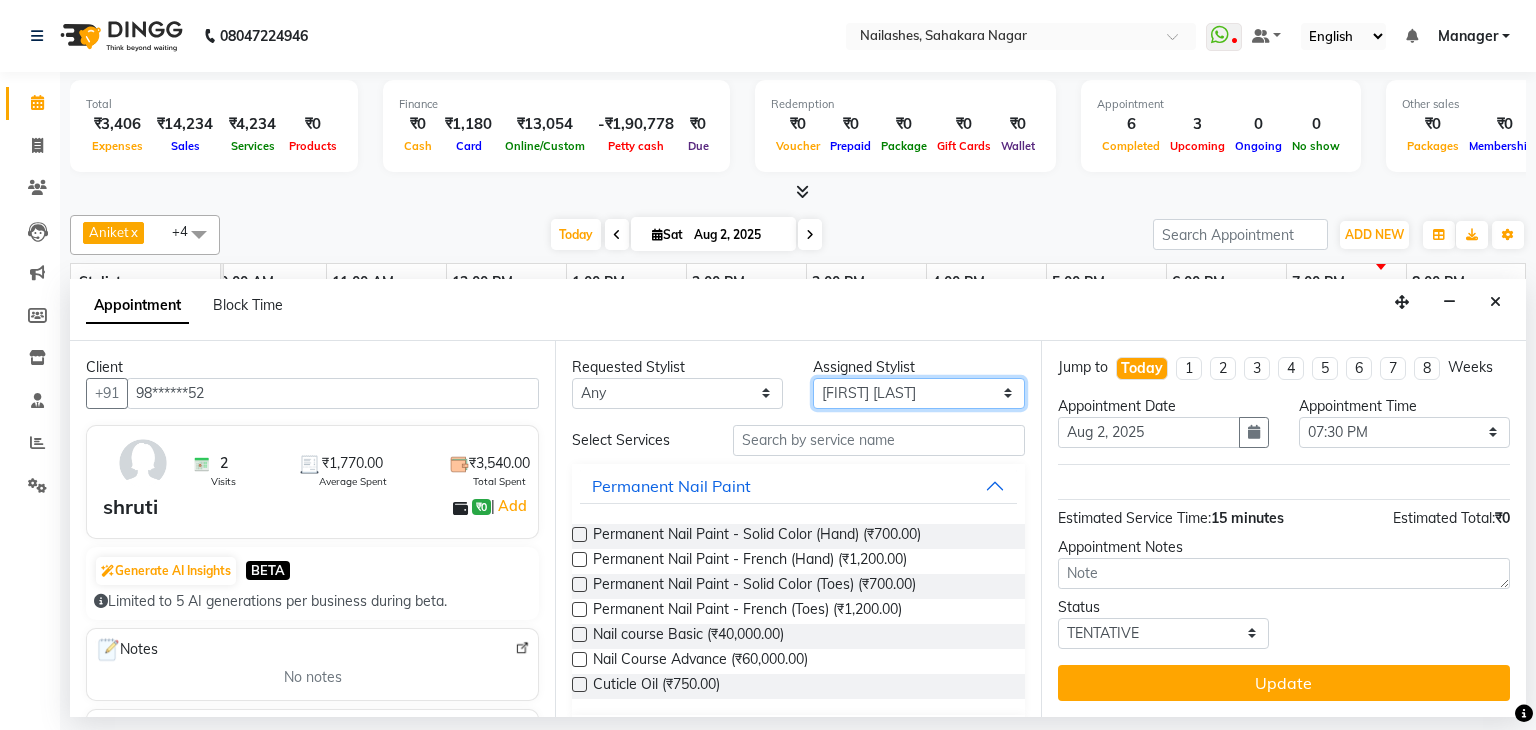 select on "54412" 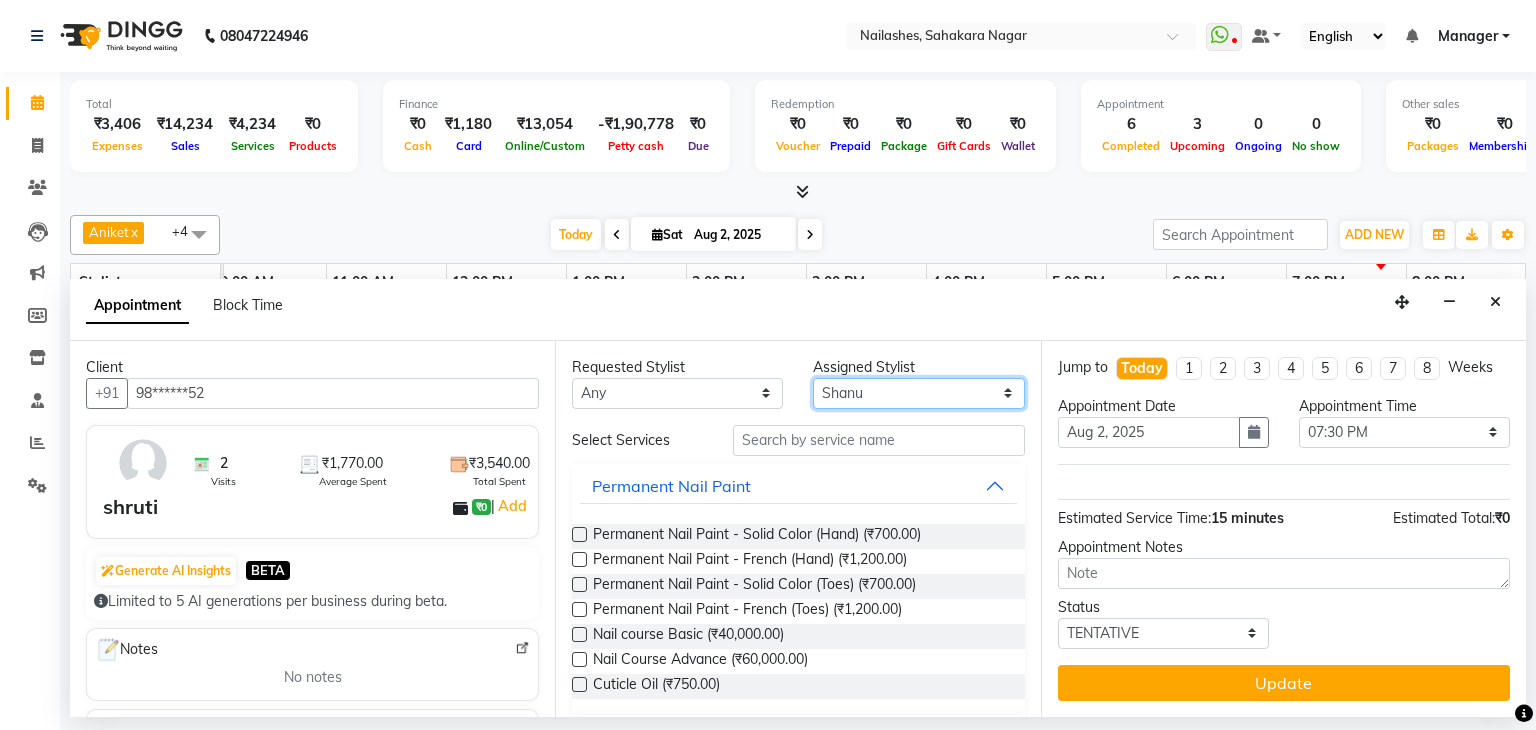 click on "Select [FIRST] [FIRST] [FIRST] [FIRST] [FIRST] [FIRST] [FIRST] [FIRST] [FIRST] [FIRST] [FIRST] [FIRST]" at bounding box center (918, 393) 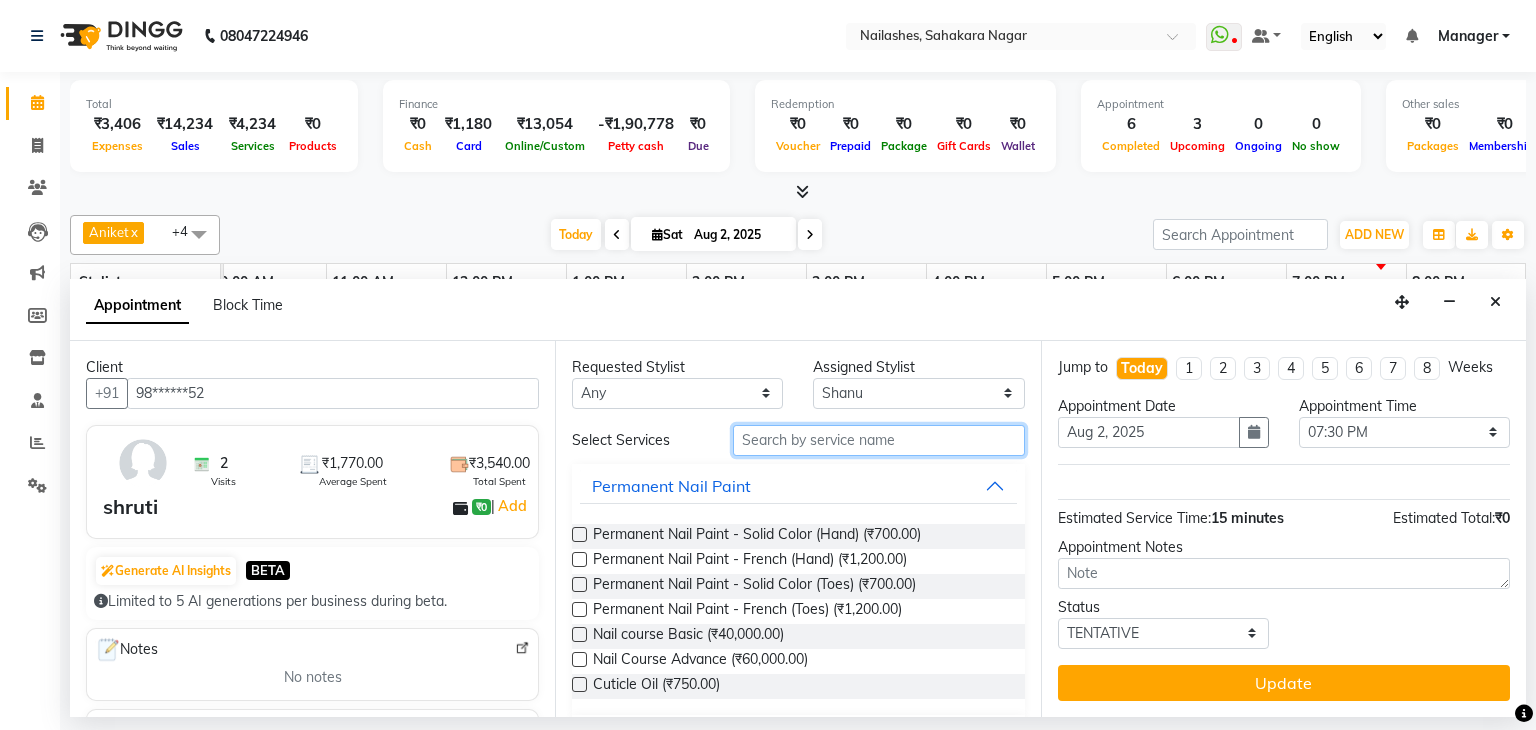 click at bounding box center (879, 440) 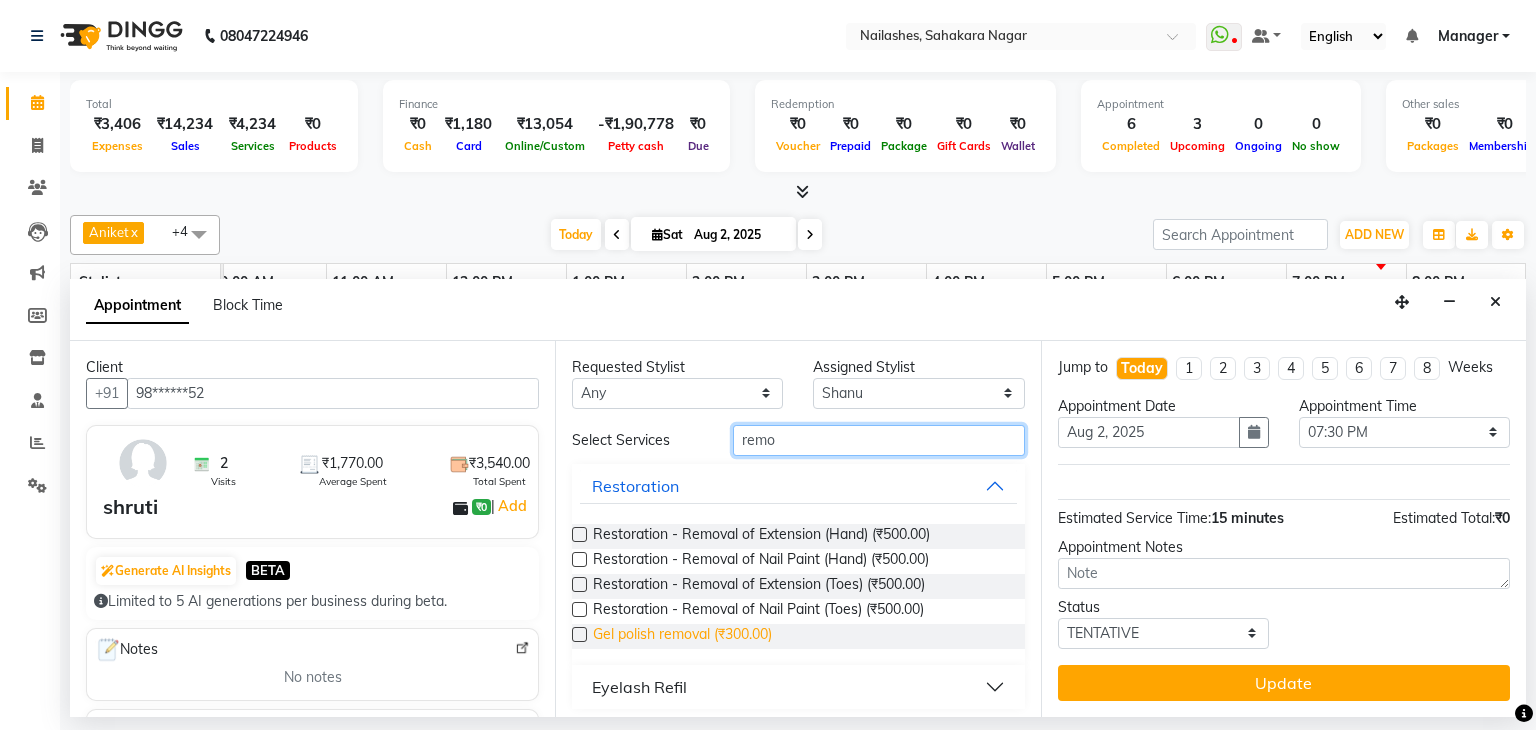 type on "remo" 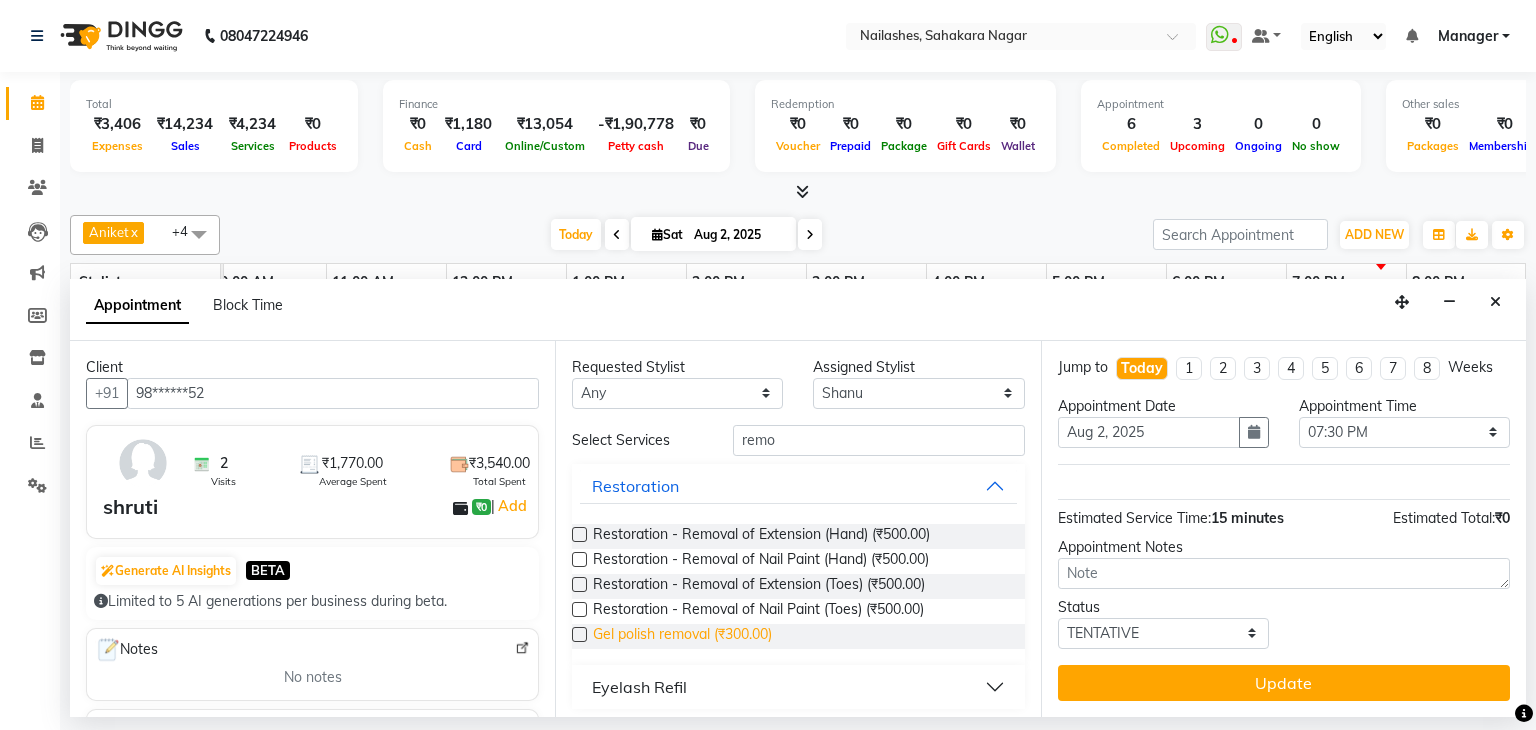 click at bounding box center [579, 634] 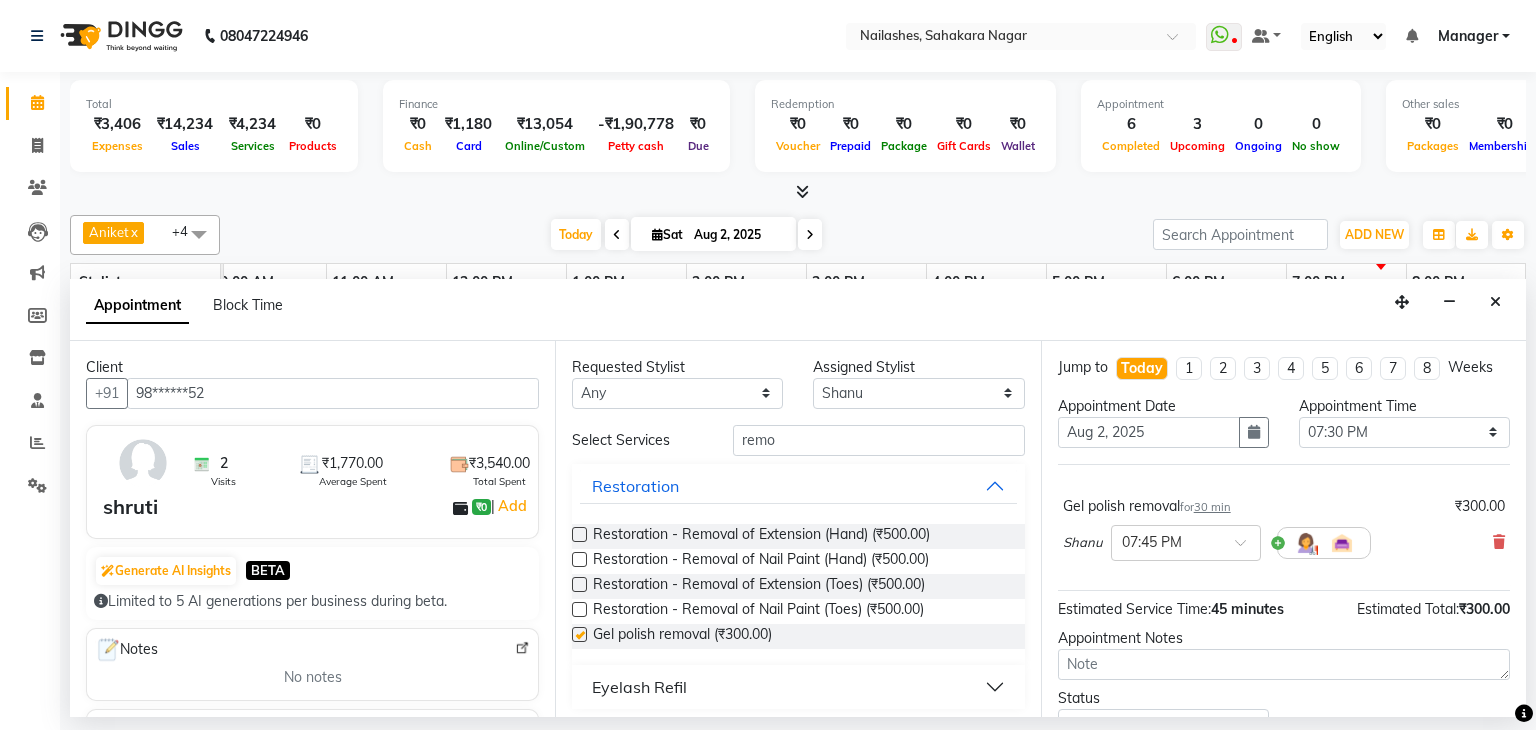 checkbox on "false" 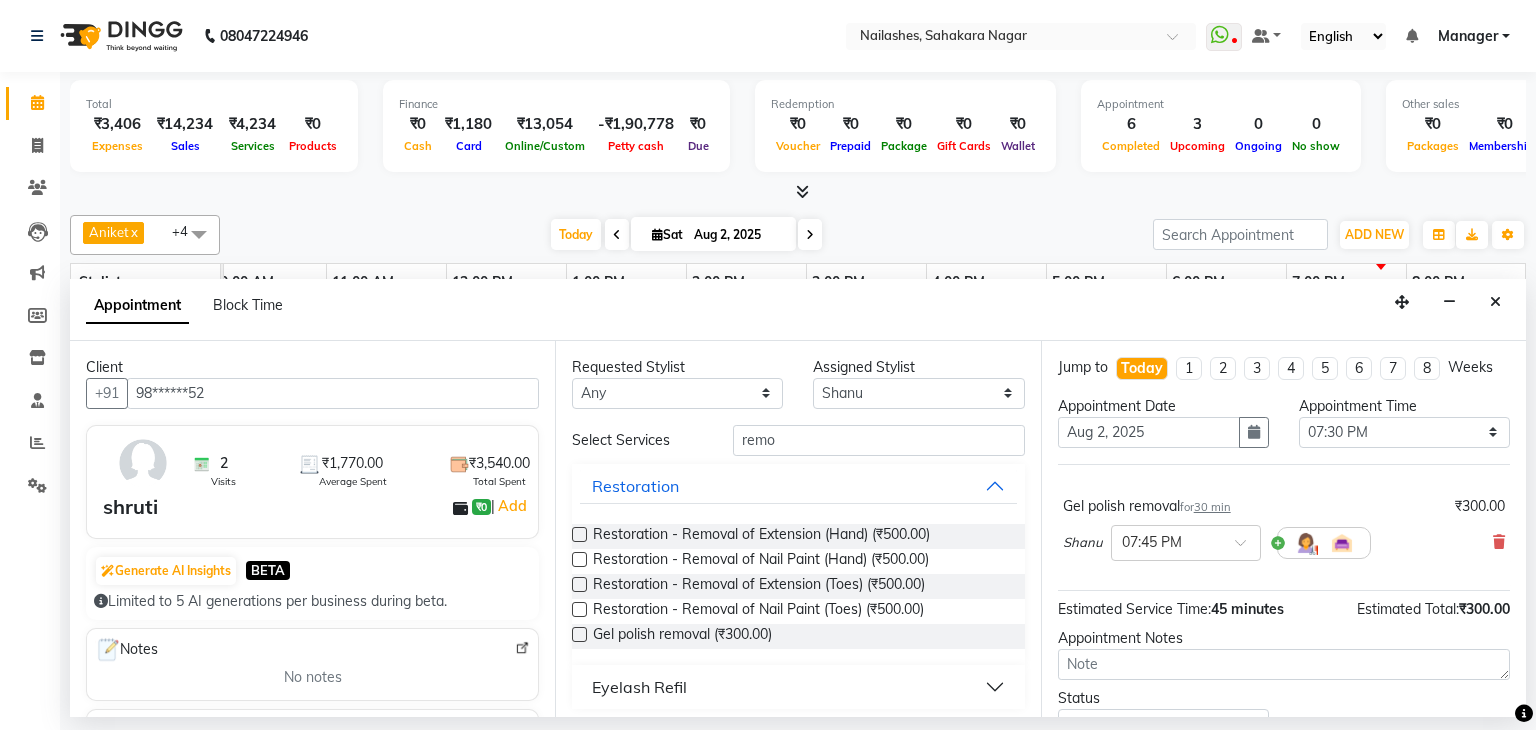 scroll, scrollTop: 90, scrollLeft: 0, axis: vertical 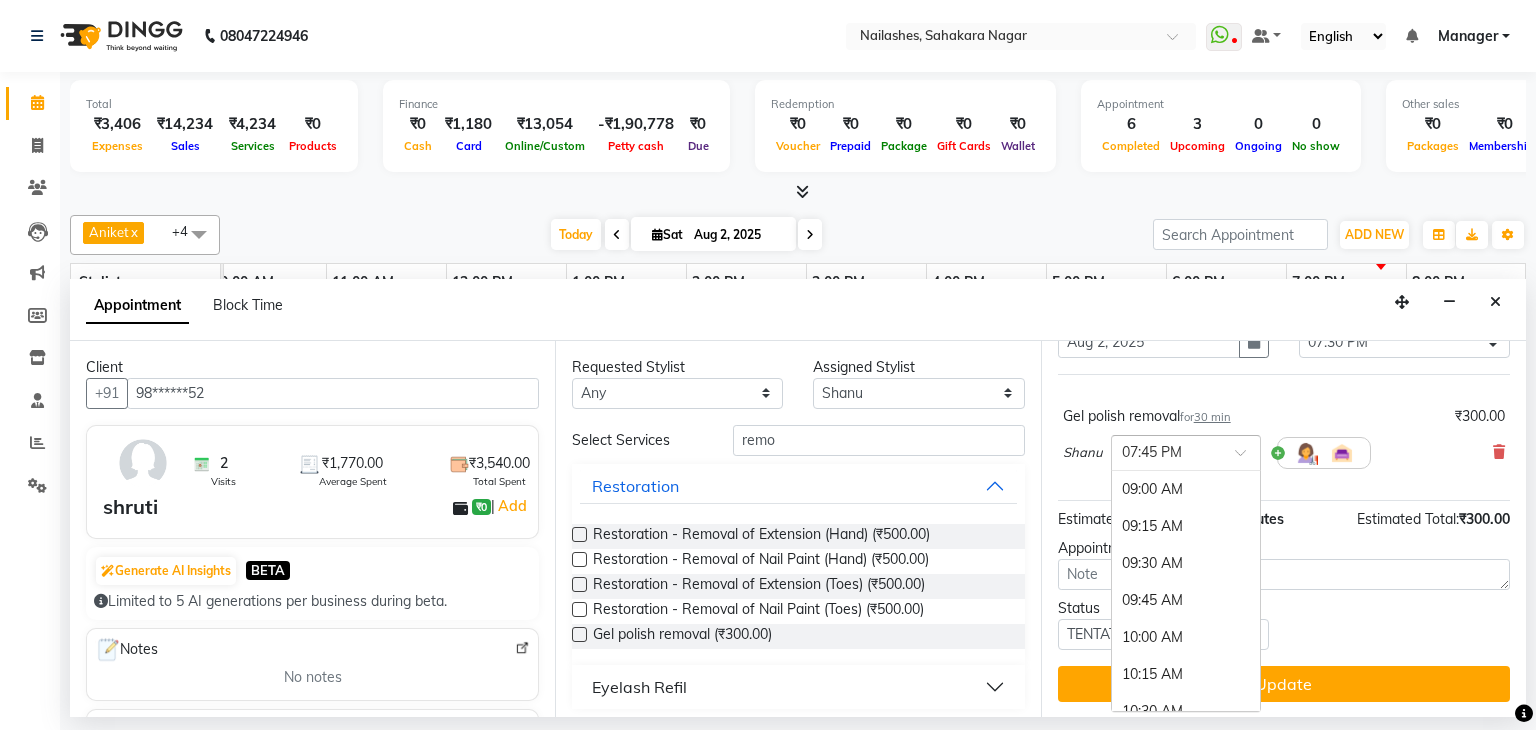 click at bounding box center (1247, 458) 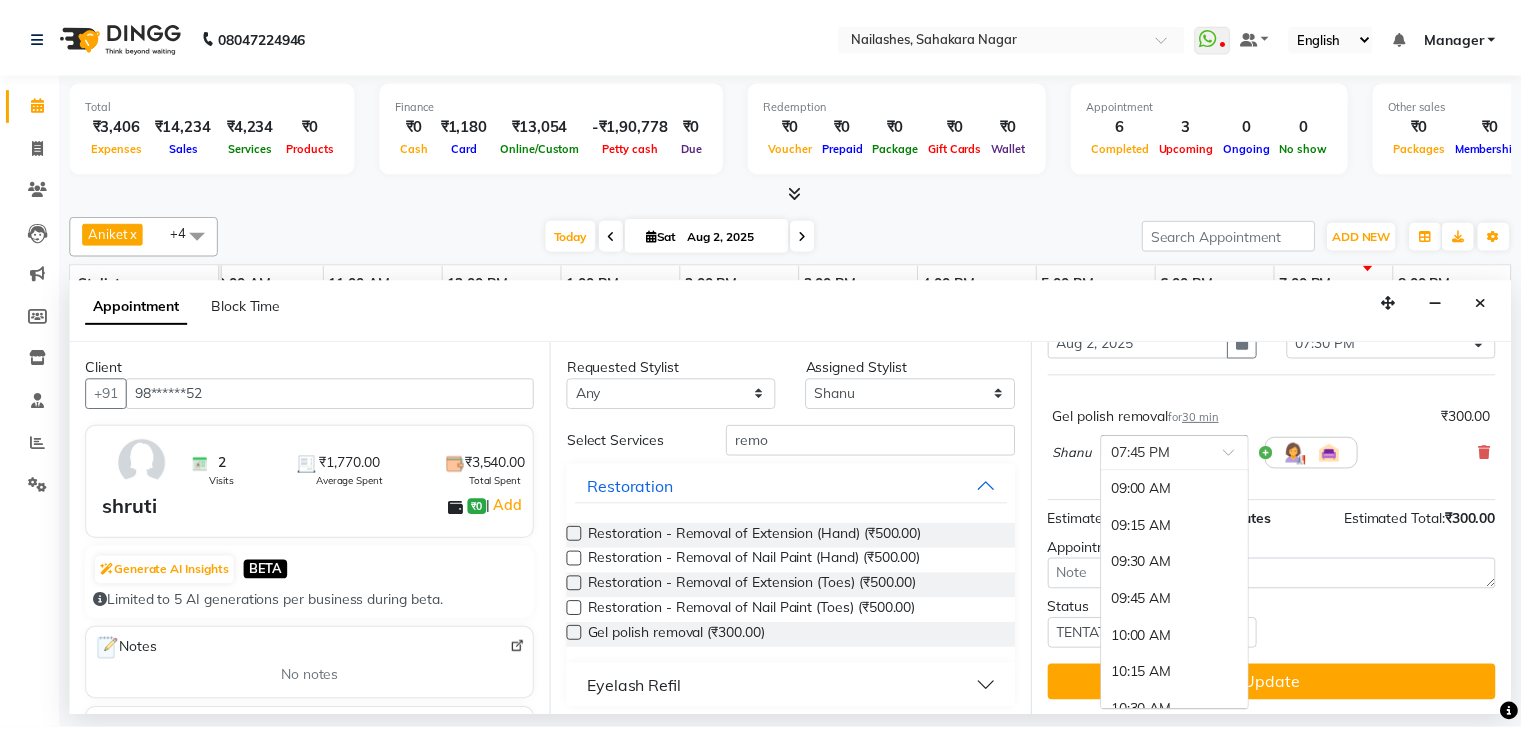 scroll, scrollTop: 1447, scrollLeft: 0, axis: vertical 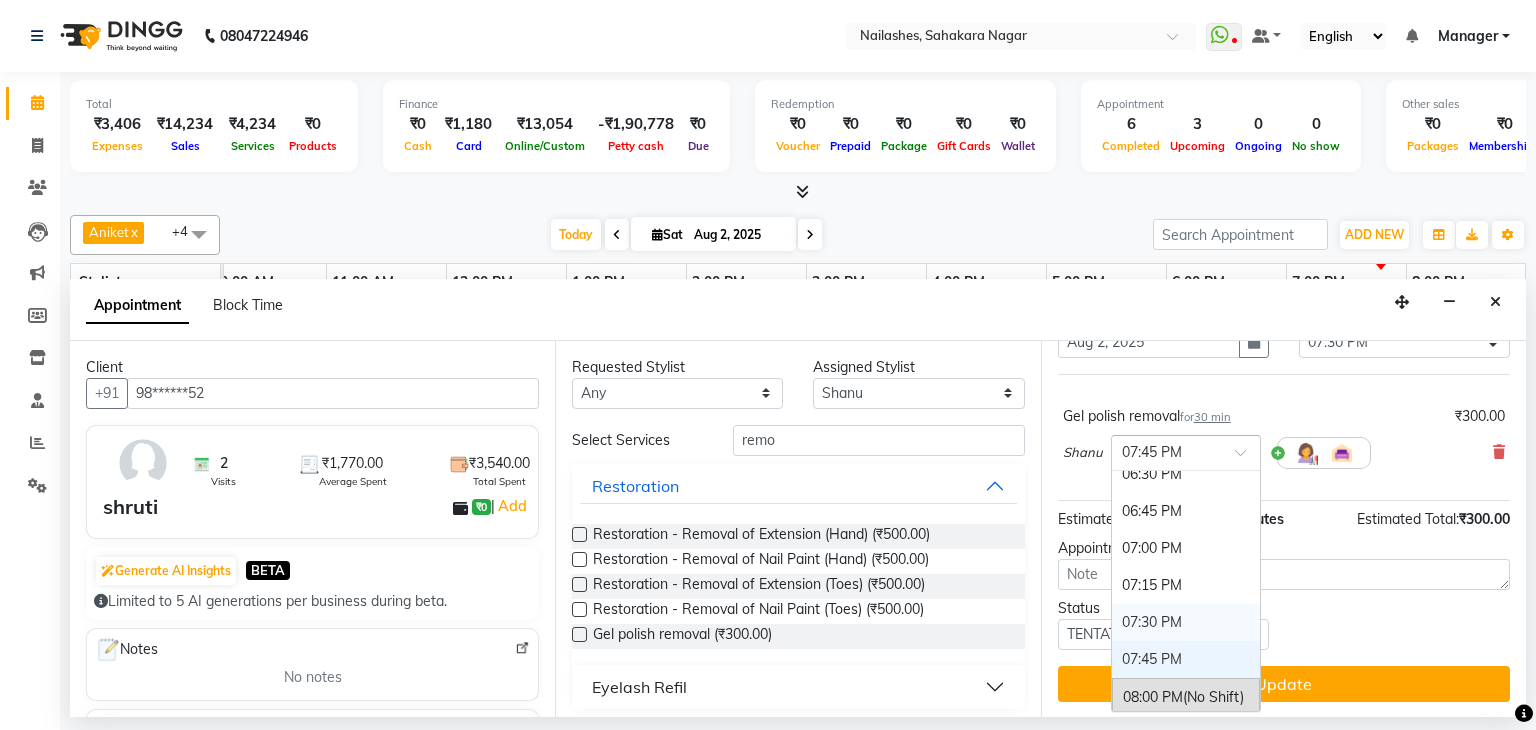 click on "07:30 PM" at bounding box center (1186, 622) 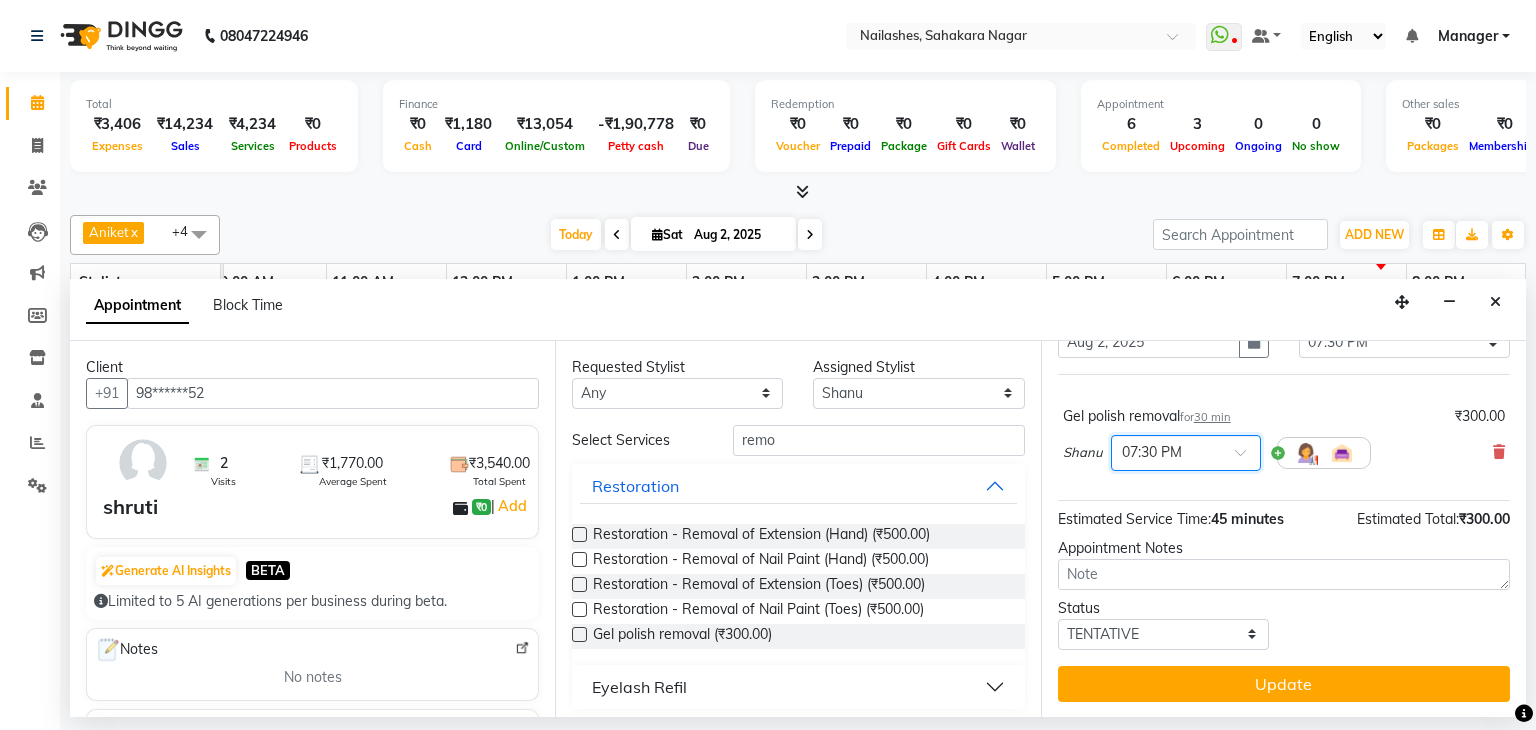 drag, startPoint x: 1292, startPoint y: 673, endPoint x: 1360, endPoint y: 685, distance: 69.050705 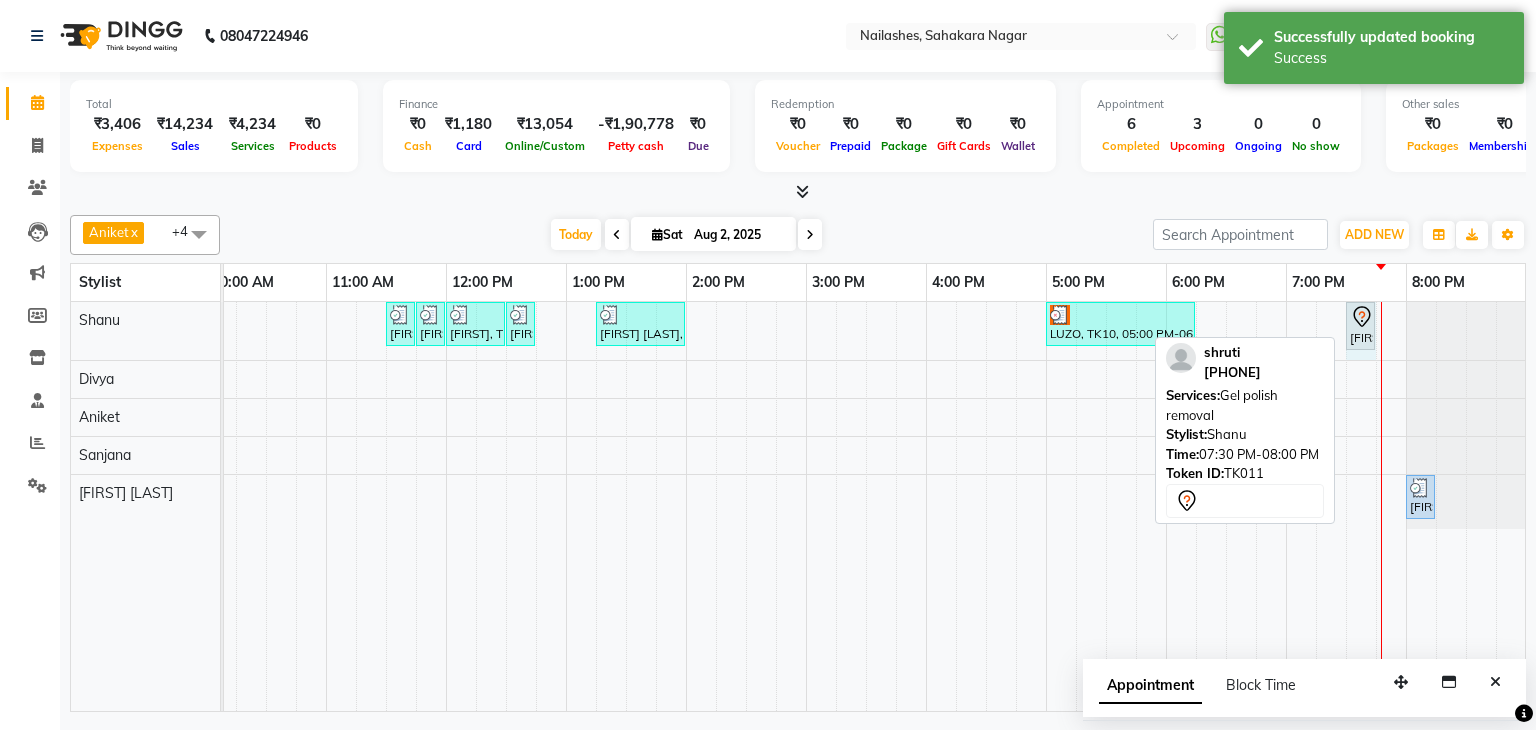 drag, startPoint x: 1403, startPoint y: 318, endPoint x: 1367, endPoint y: 321, distance: 36.124783 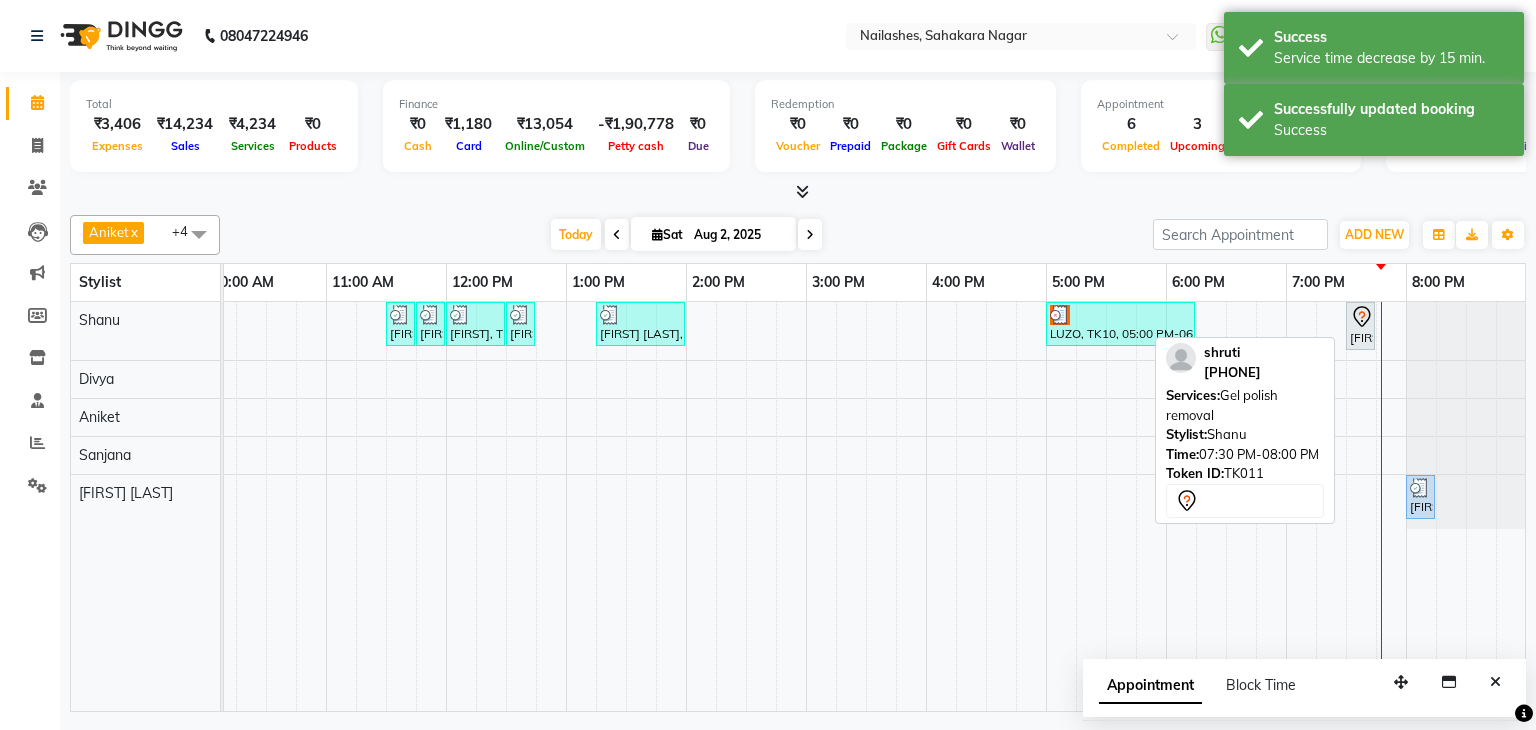click 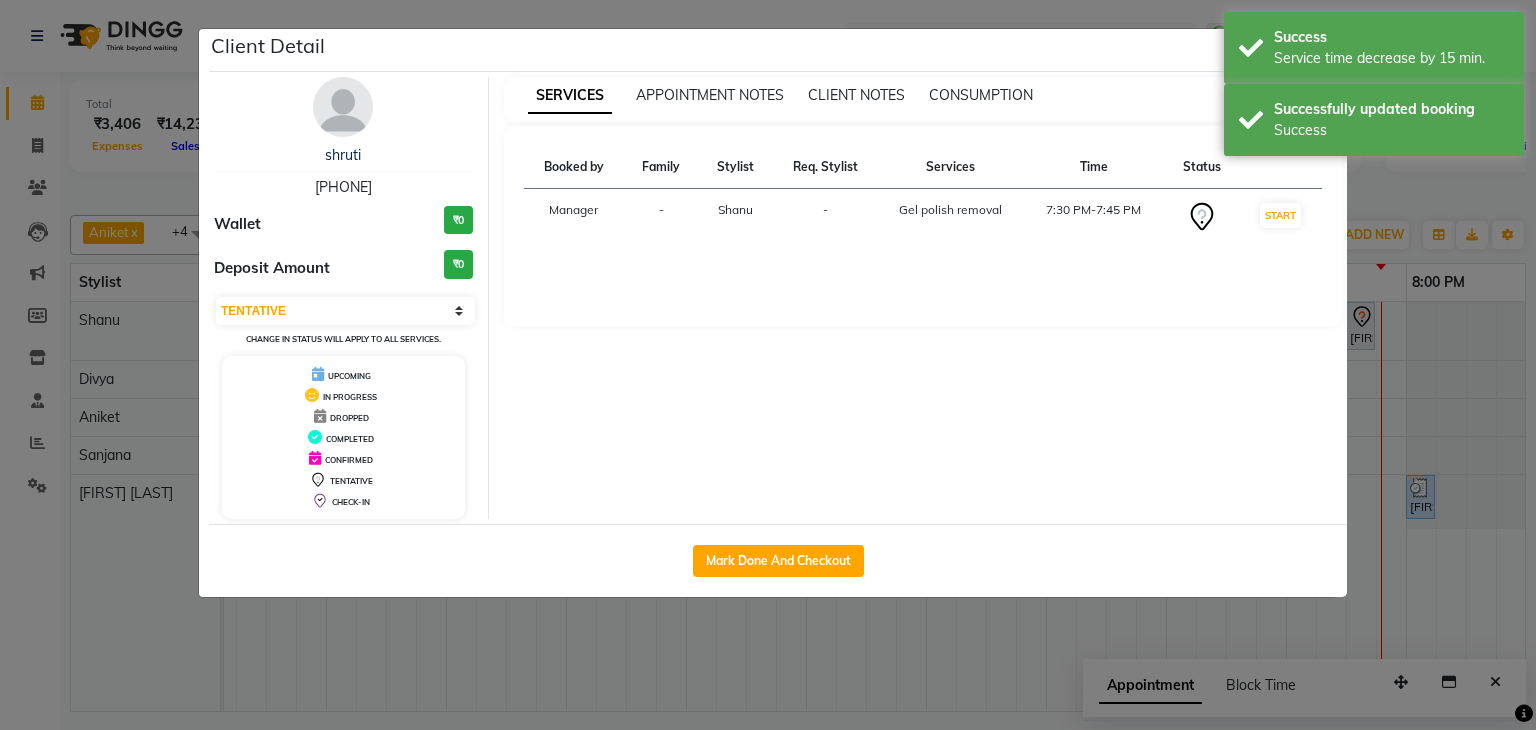 click on "Client Detail  [FIRST]    [PHONE] Wallet ₹0 Deposit Amount  ₹0  Select IN SERVICE CONFIRMED TENTATIVE CHECK IN MARK DONE DROPPED UPCOMING Change in status will apply to all services. UPCOMING IN PROGRESS DROPPED COMPLETED CONFIRMED TENTATIVE CHECK-IN SERVICES APPOINTMENT NOTES CLIENT NOTES CONSUMPTION Booked by Family Stylist Req. Stylist Services Time Status  Manager  - [FIRST] -  Gel polish removal   7:30 PM-7:45 PM   START   Mark Done And Checkout" 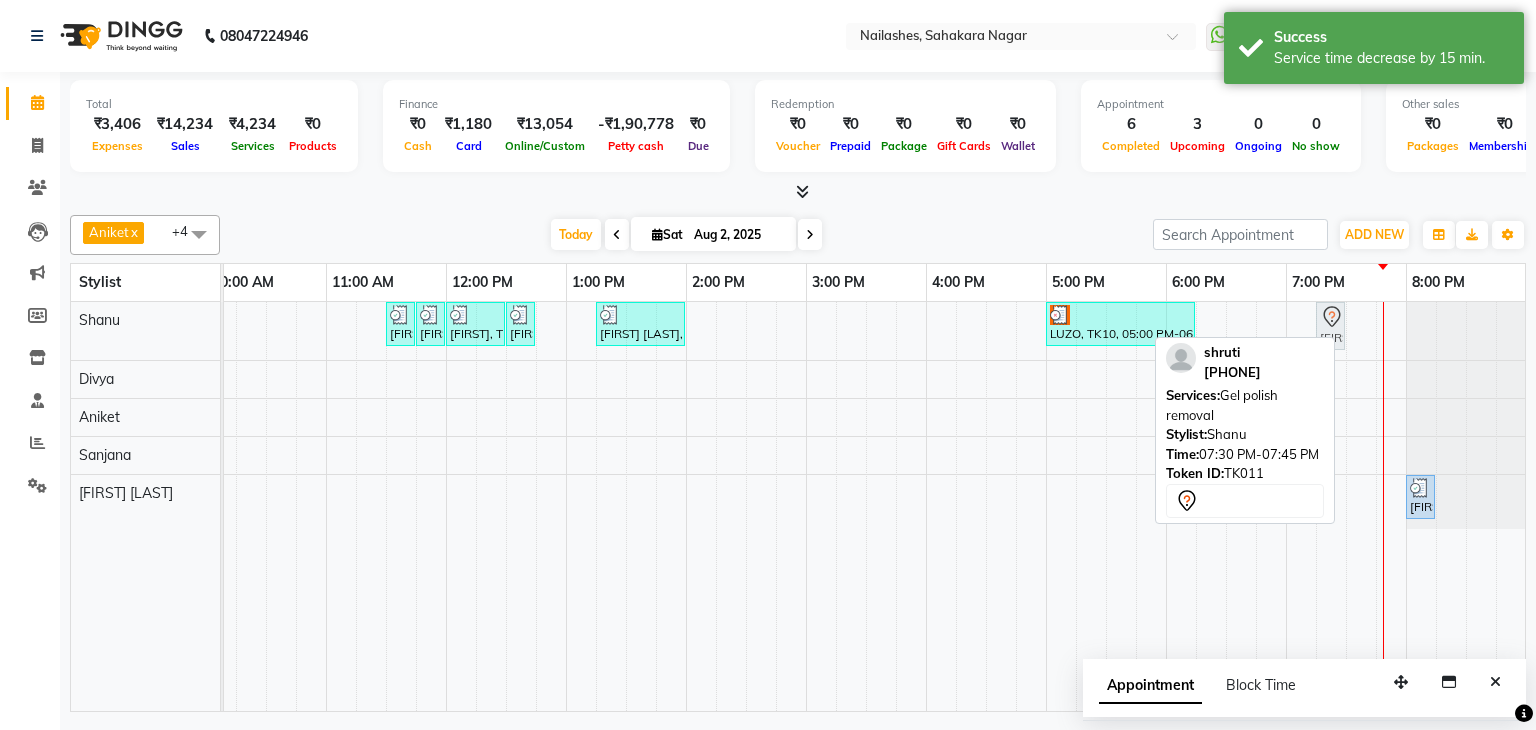 drag, startPoint x: 1367, startPoint y: 321, endPoint x: 1348, endPoint y: 321, distance: 19 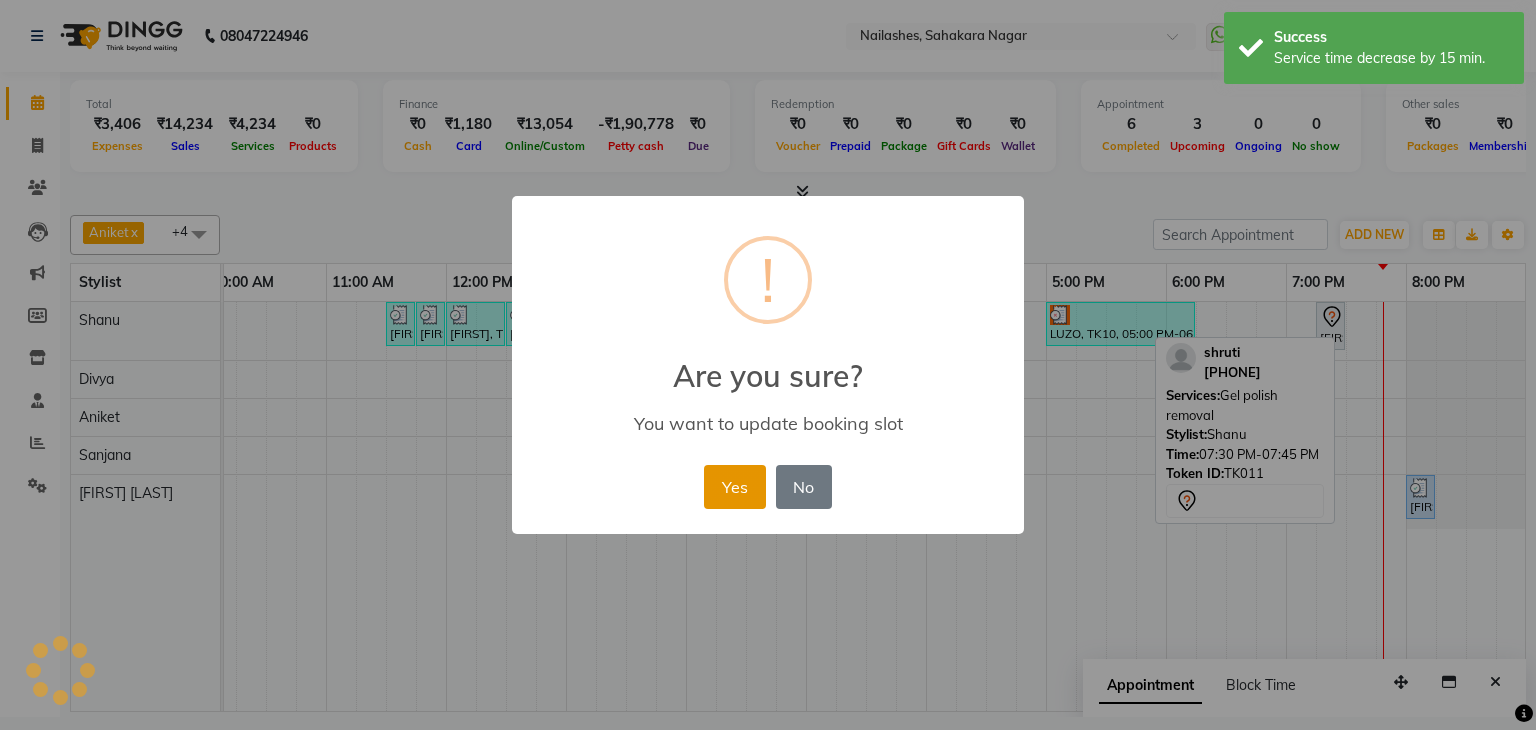 drag, startPoint x: 742, startPoint y: 481, endPoint x: 931, endPoint y: 424, distance: 197.4082 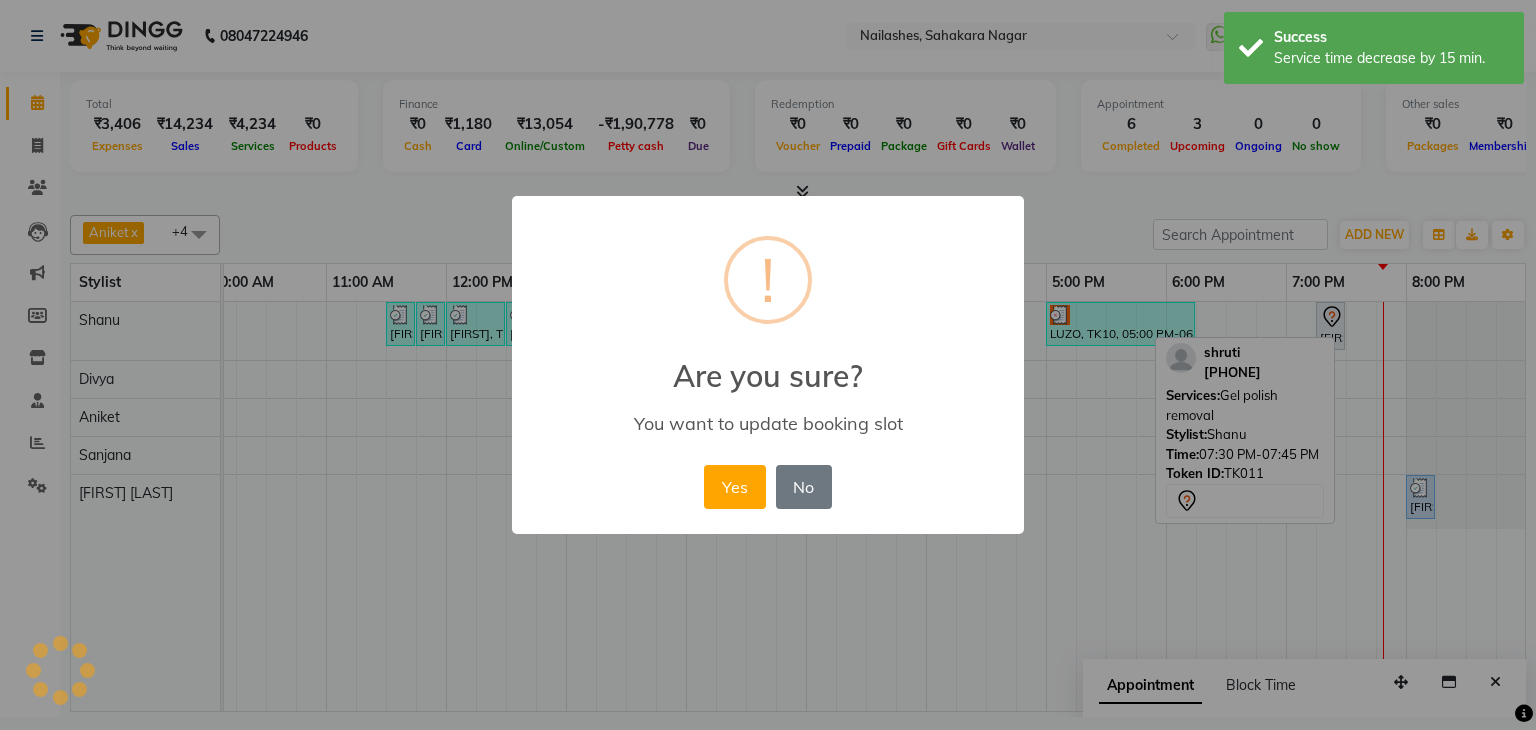 click on "Yes" at bounding box center [734, 487] 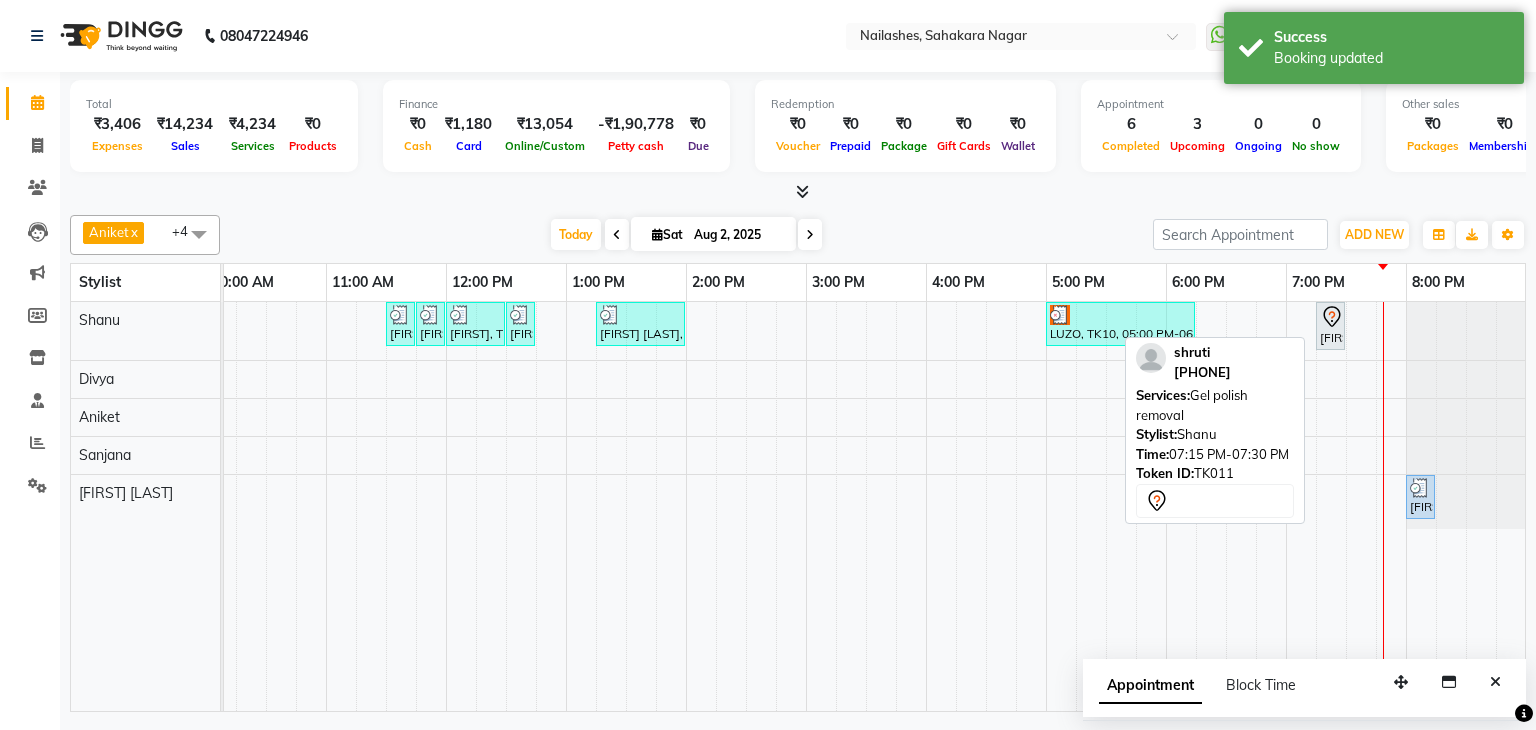 click 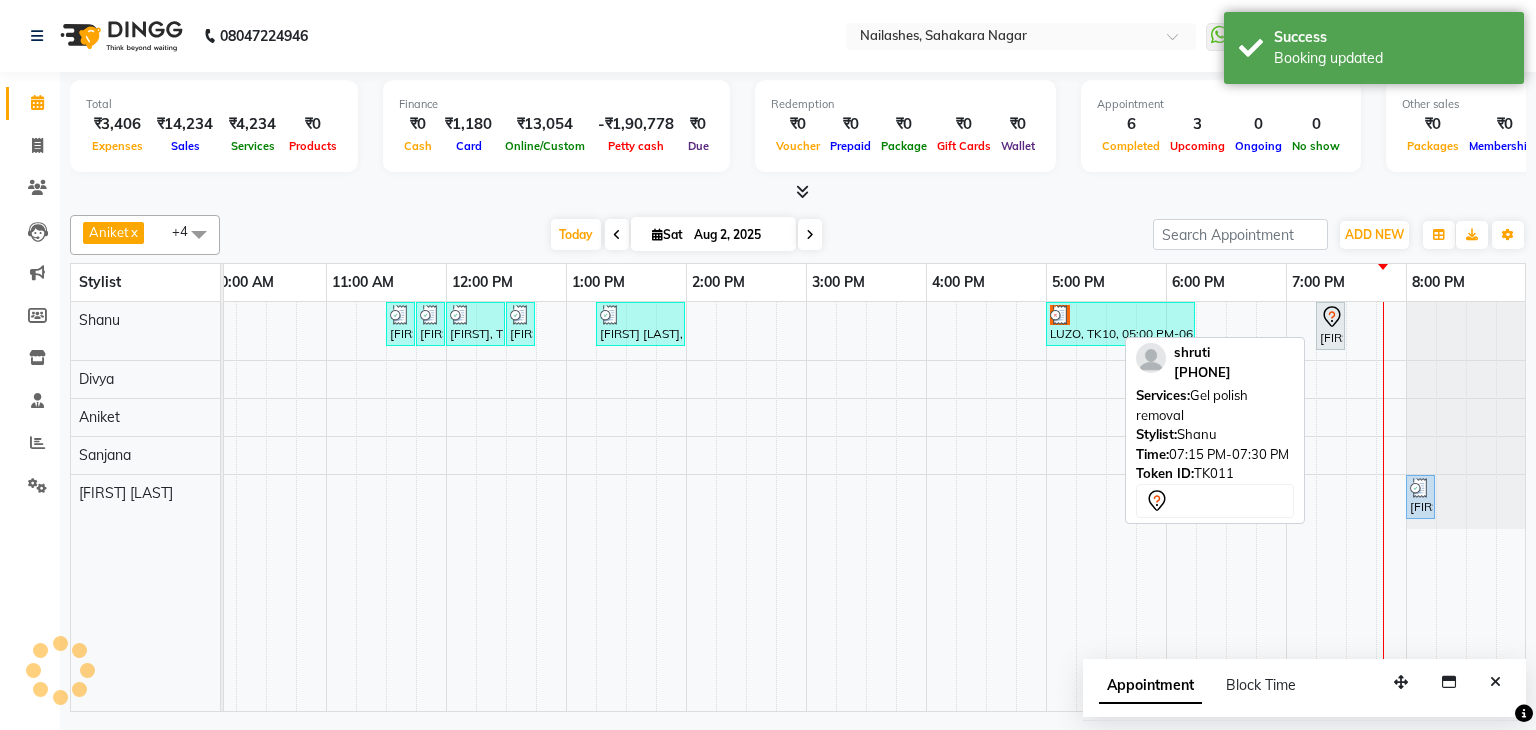 click 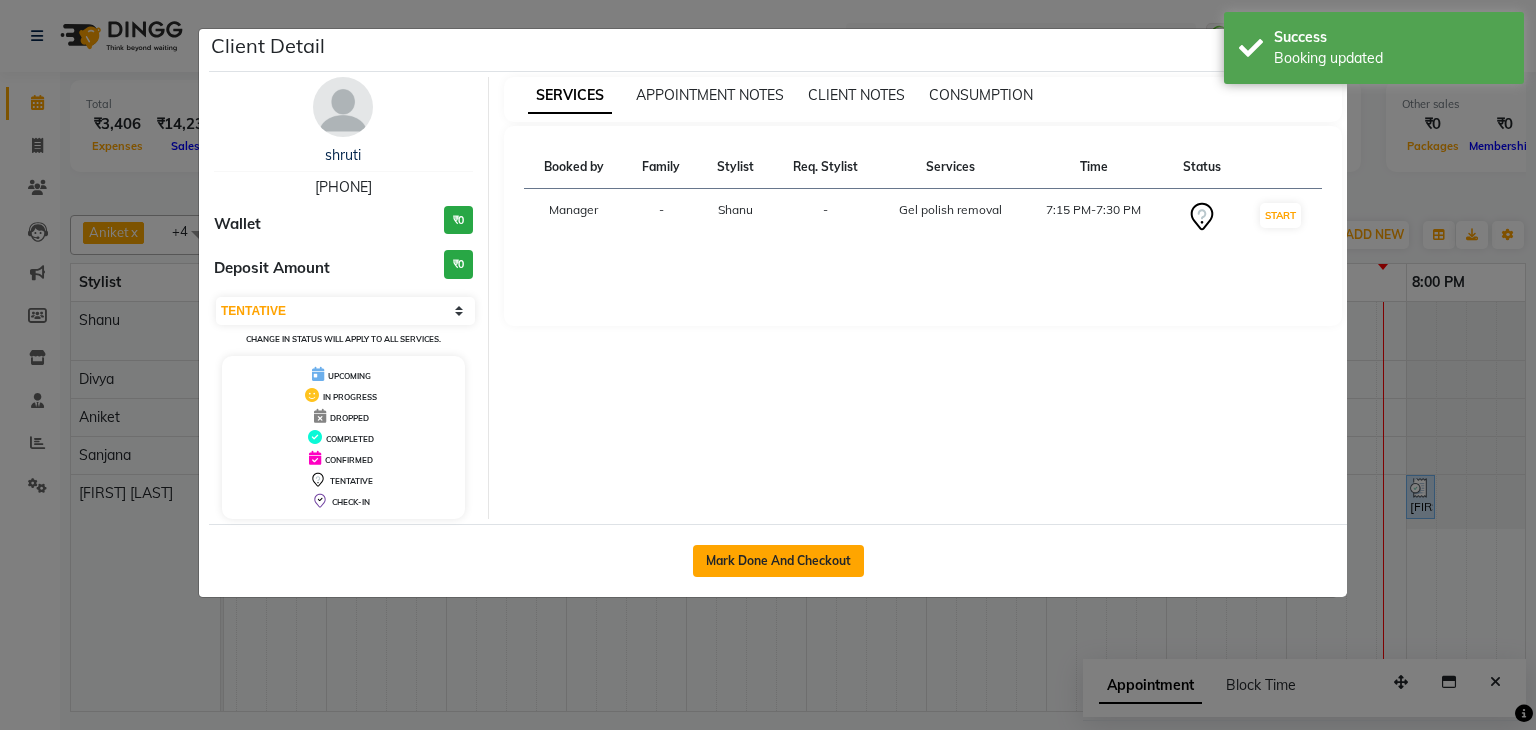 click on "Mark Done And Checkout" 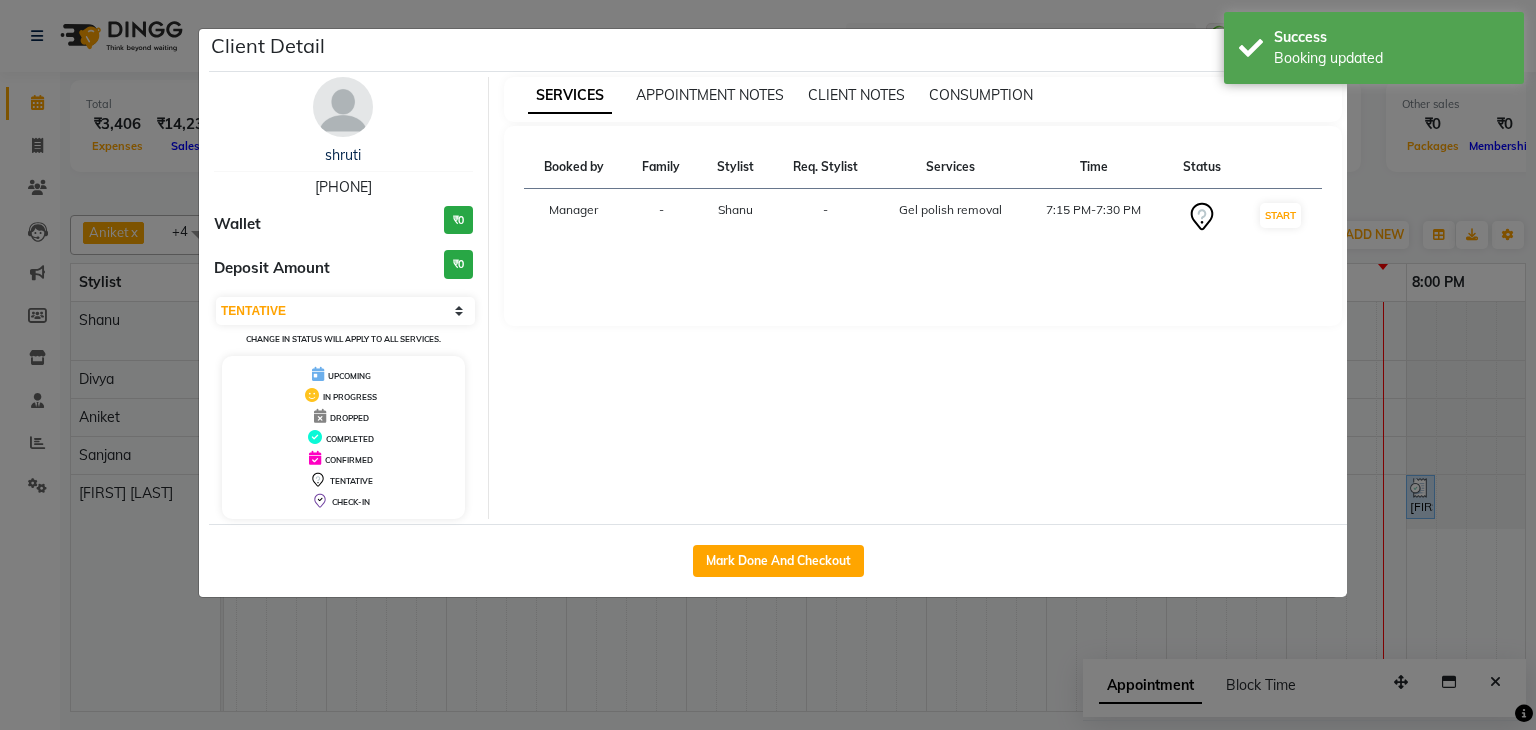 select on "6455" 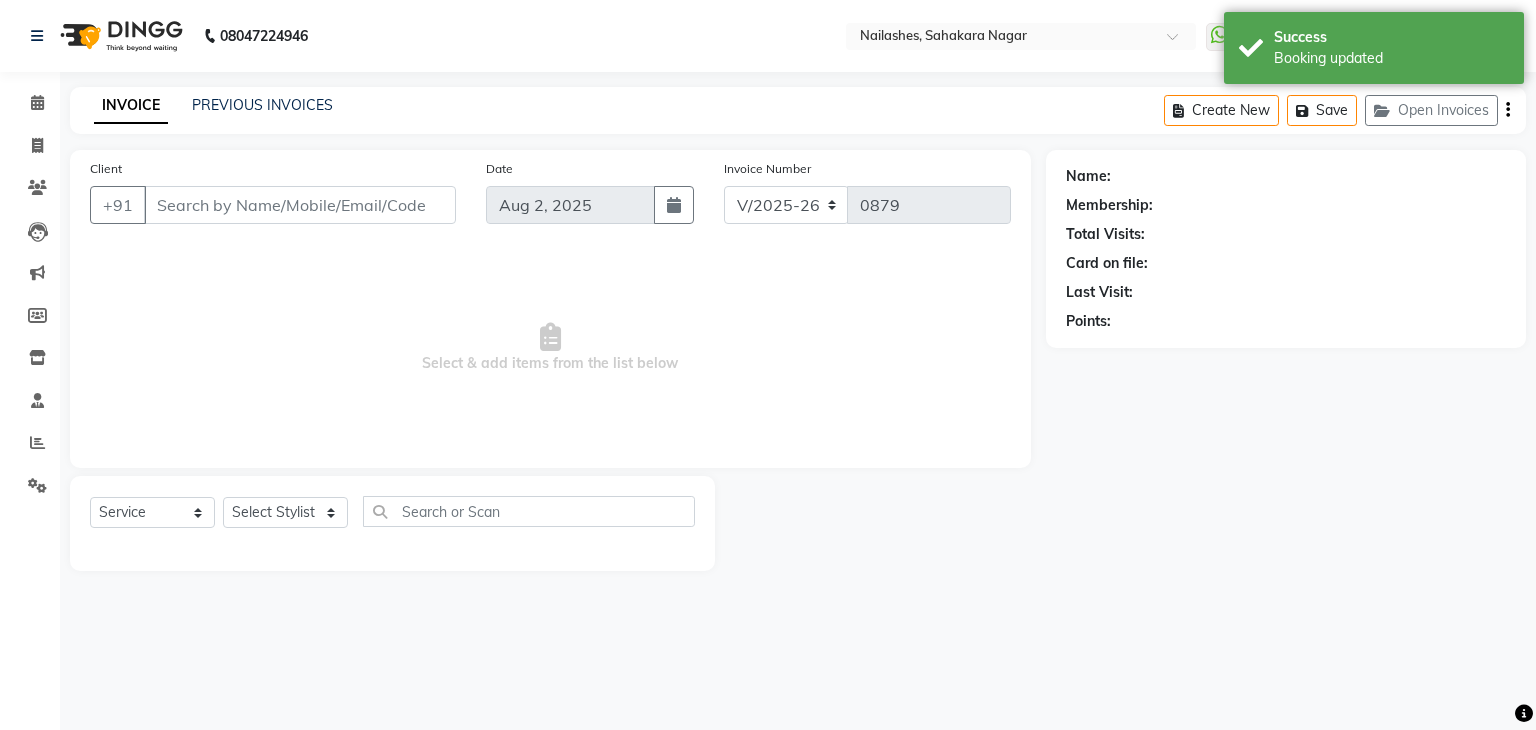 type on "91********52" 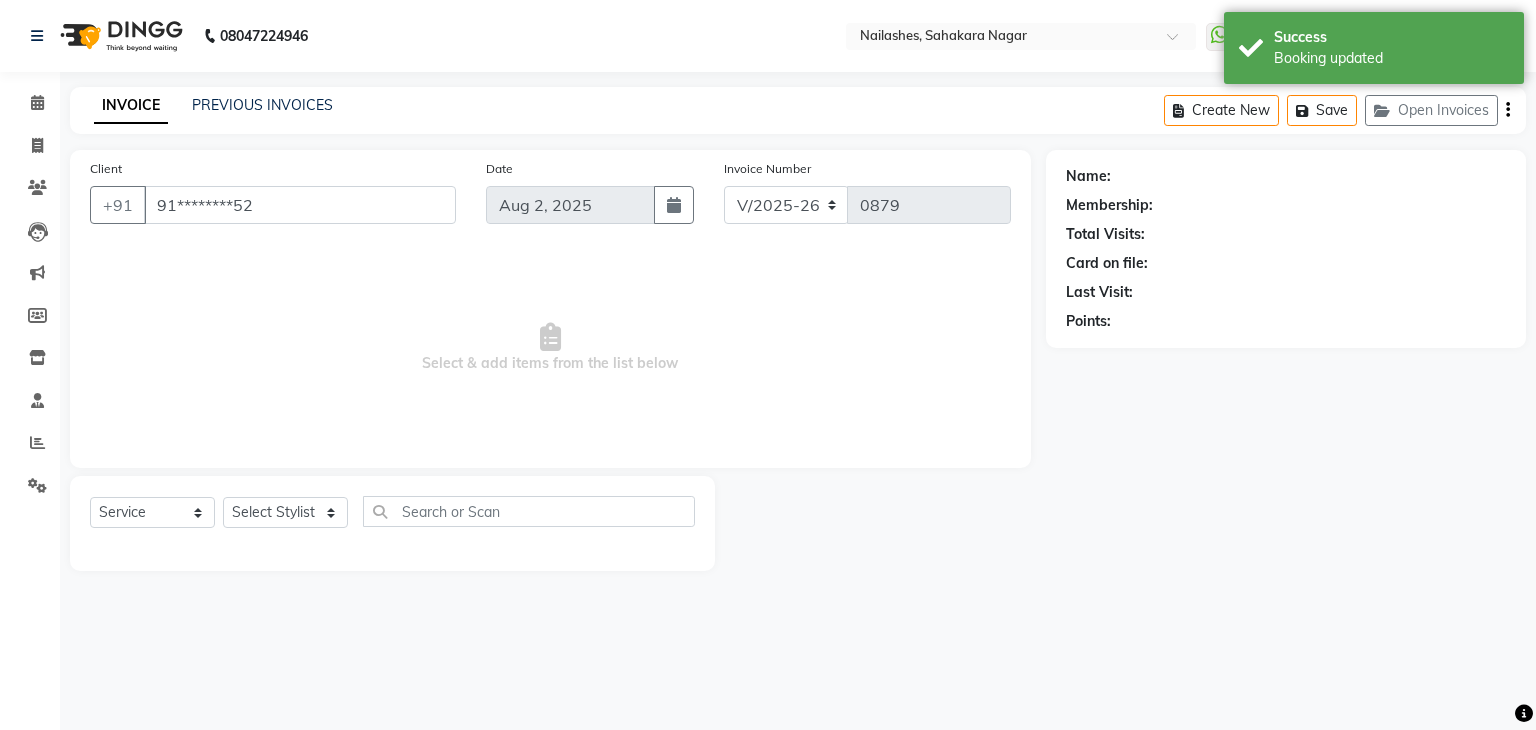 select on "54412" 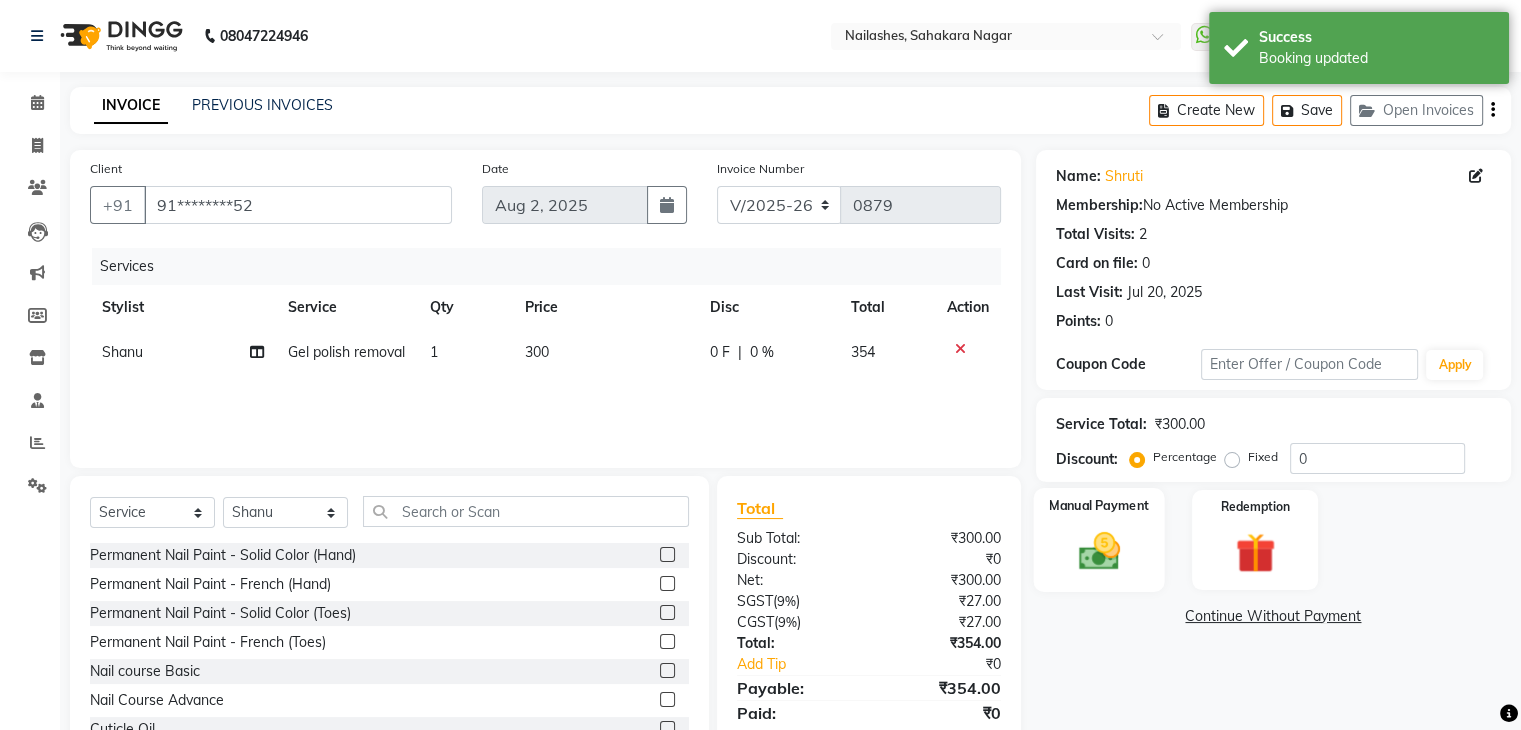 click on "Manual Payment" 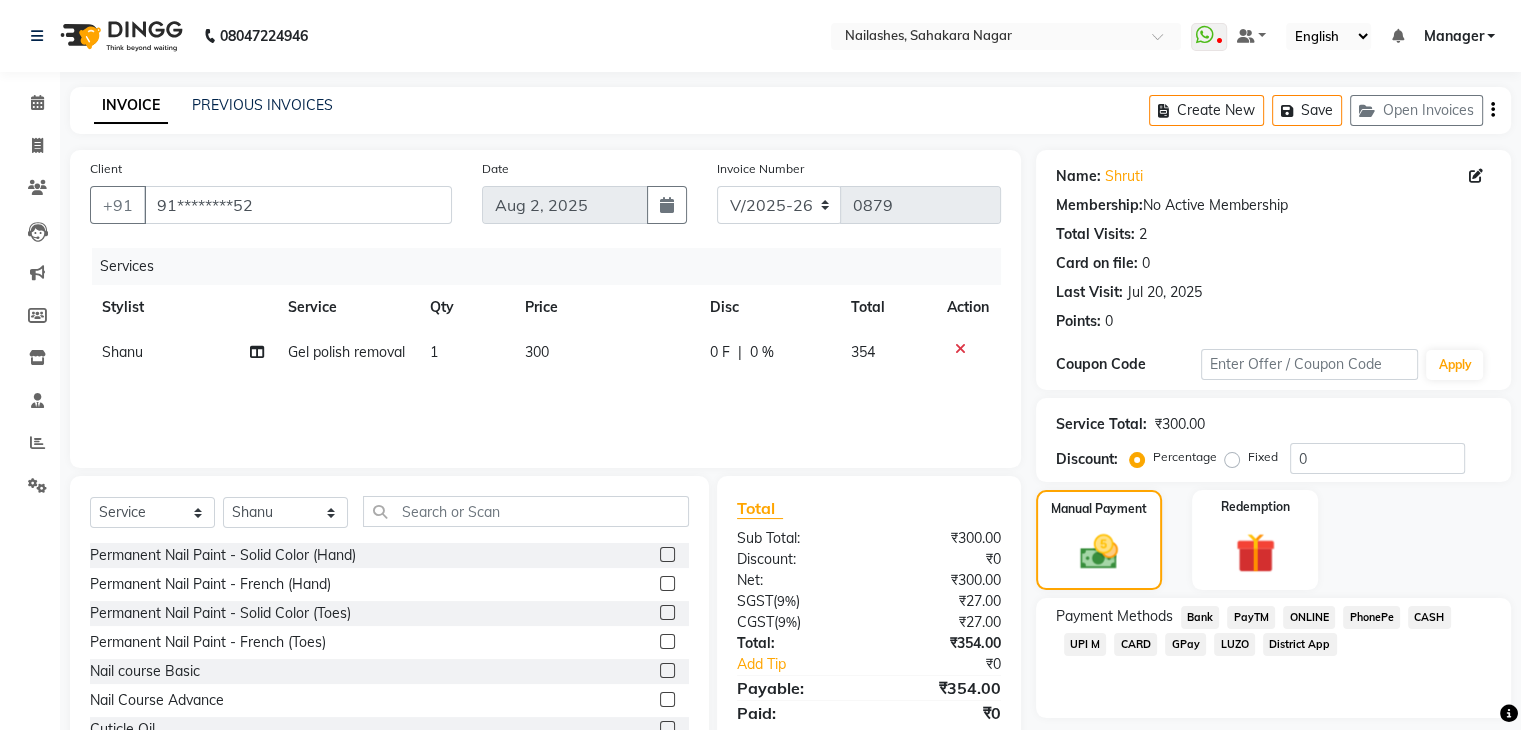 scroll, scrollTop: 72, scrollLeft: 0, axis: vertical 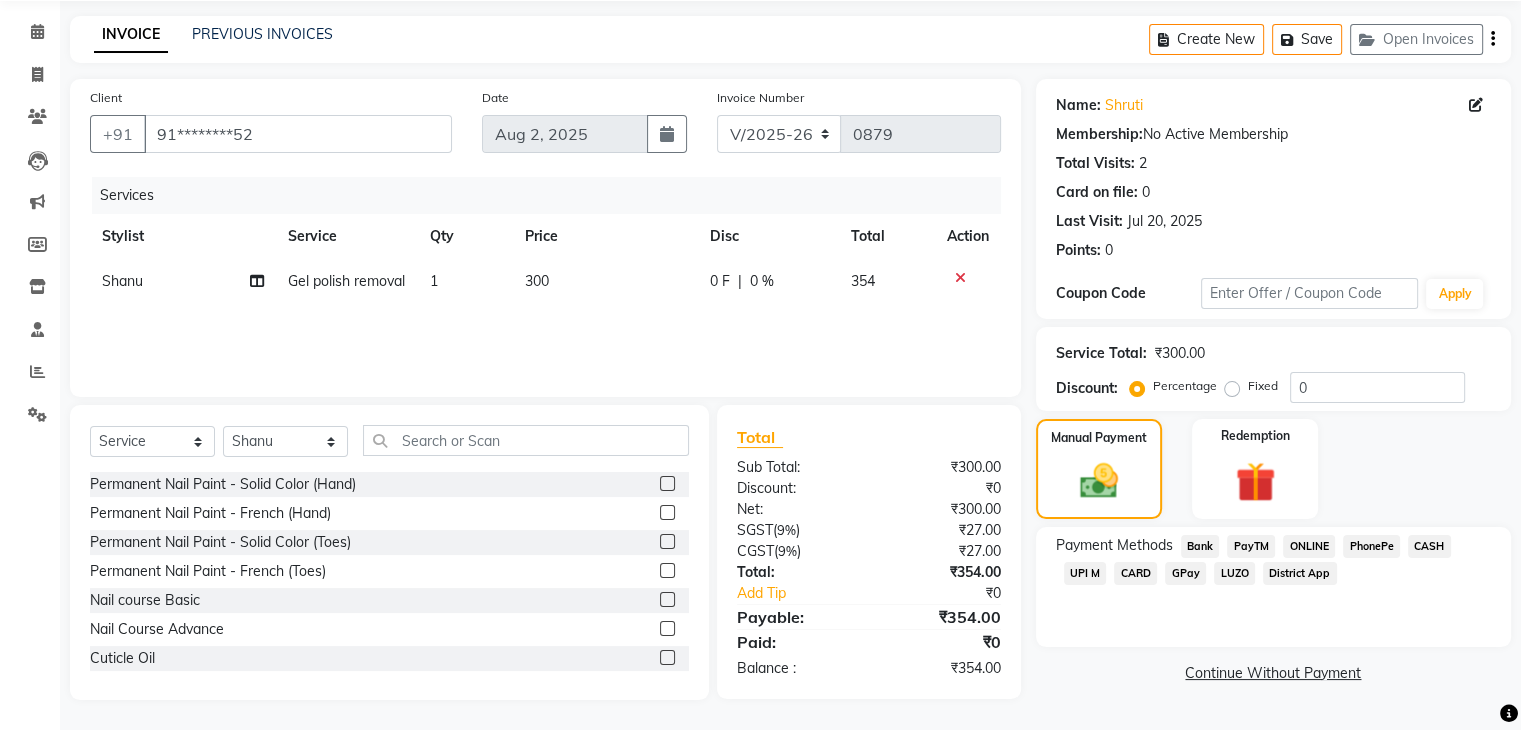 click on "UPI M" 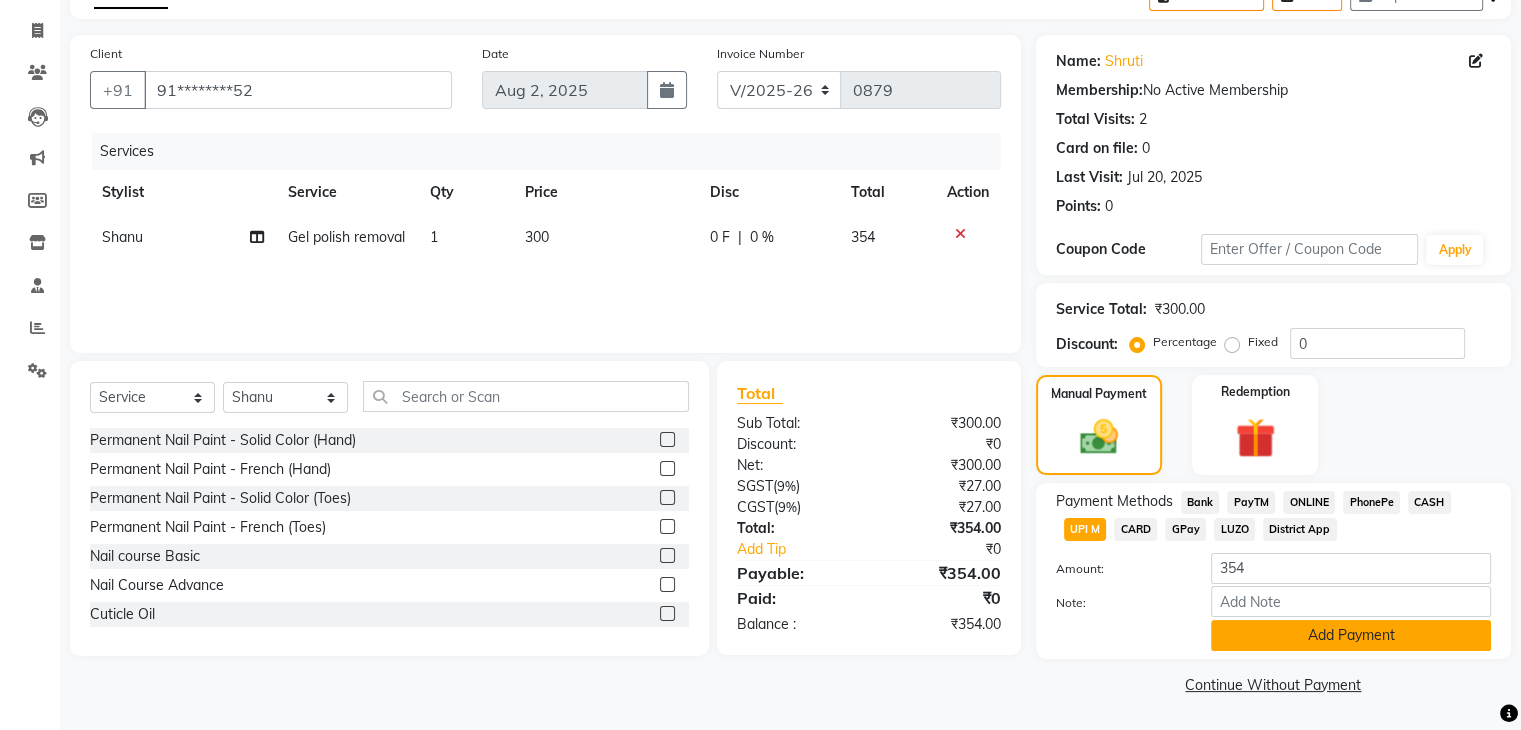 click on "Add Payment" 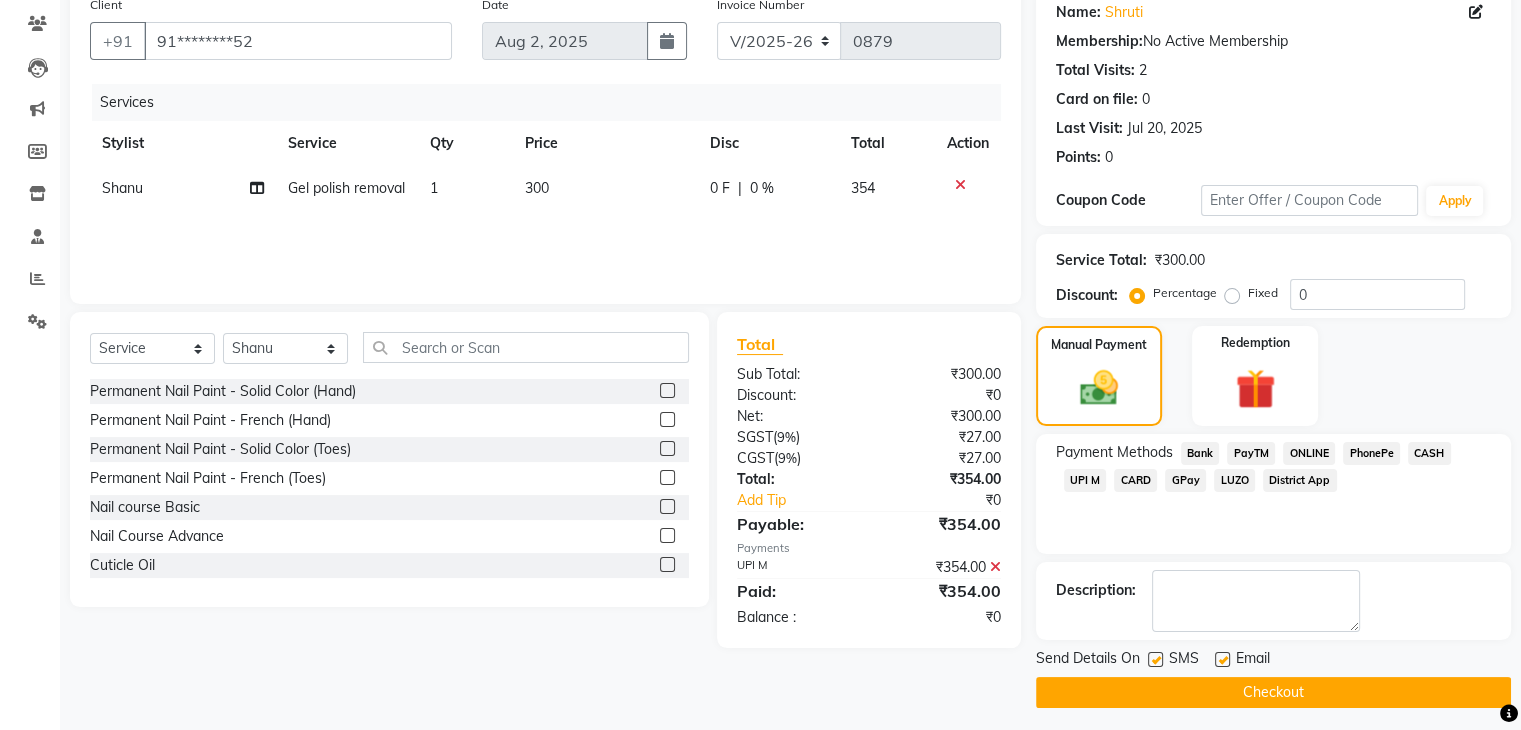 scroll, scrollTop: 171, scrollLeft: 0, axis: vertical 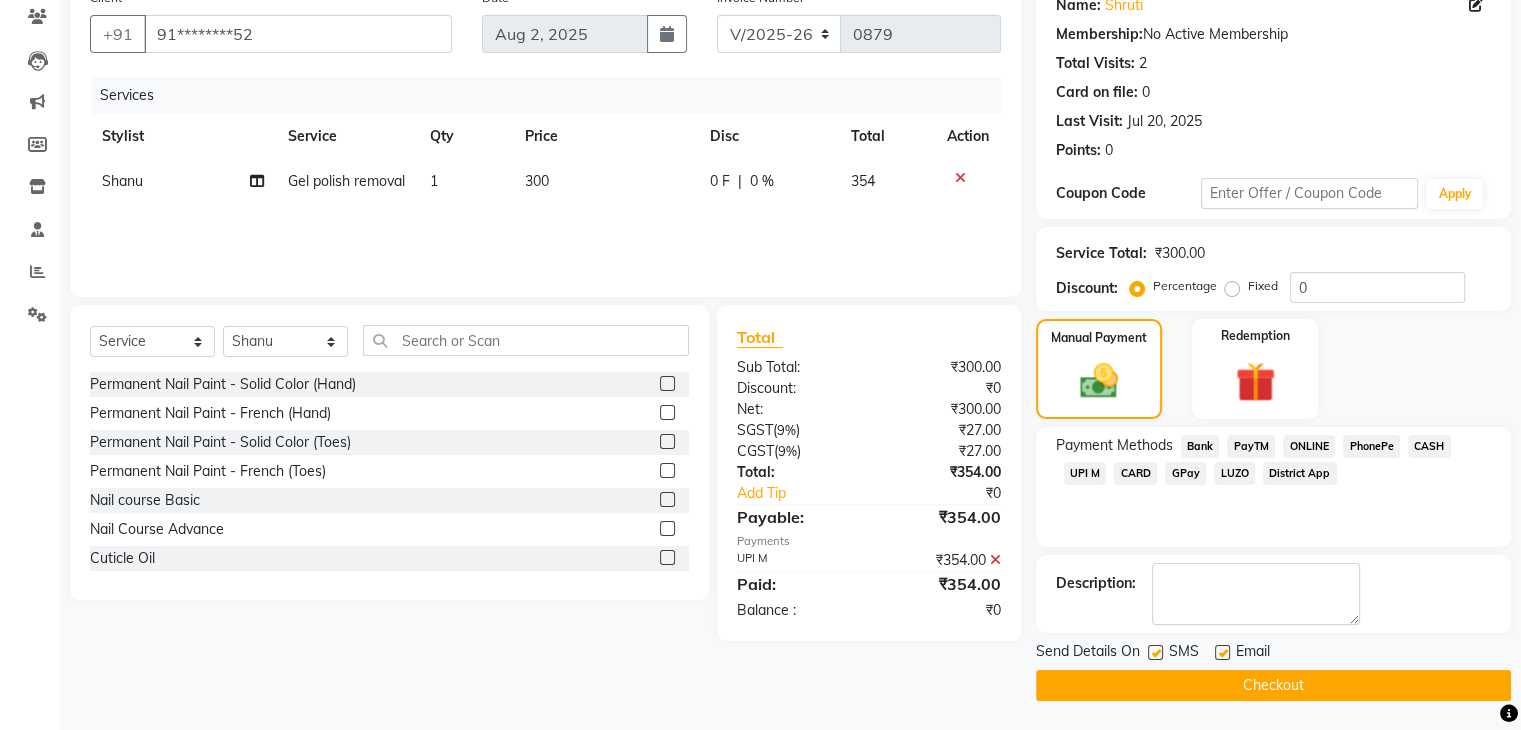 click on "Checkout" 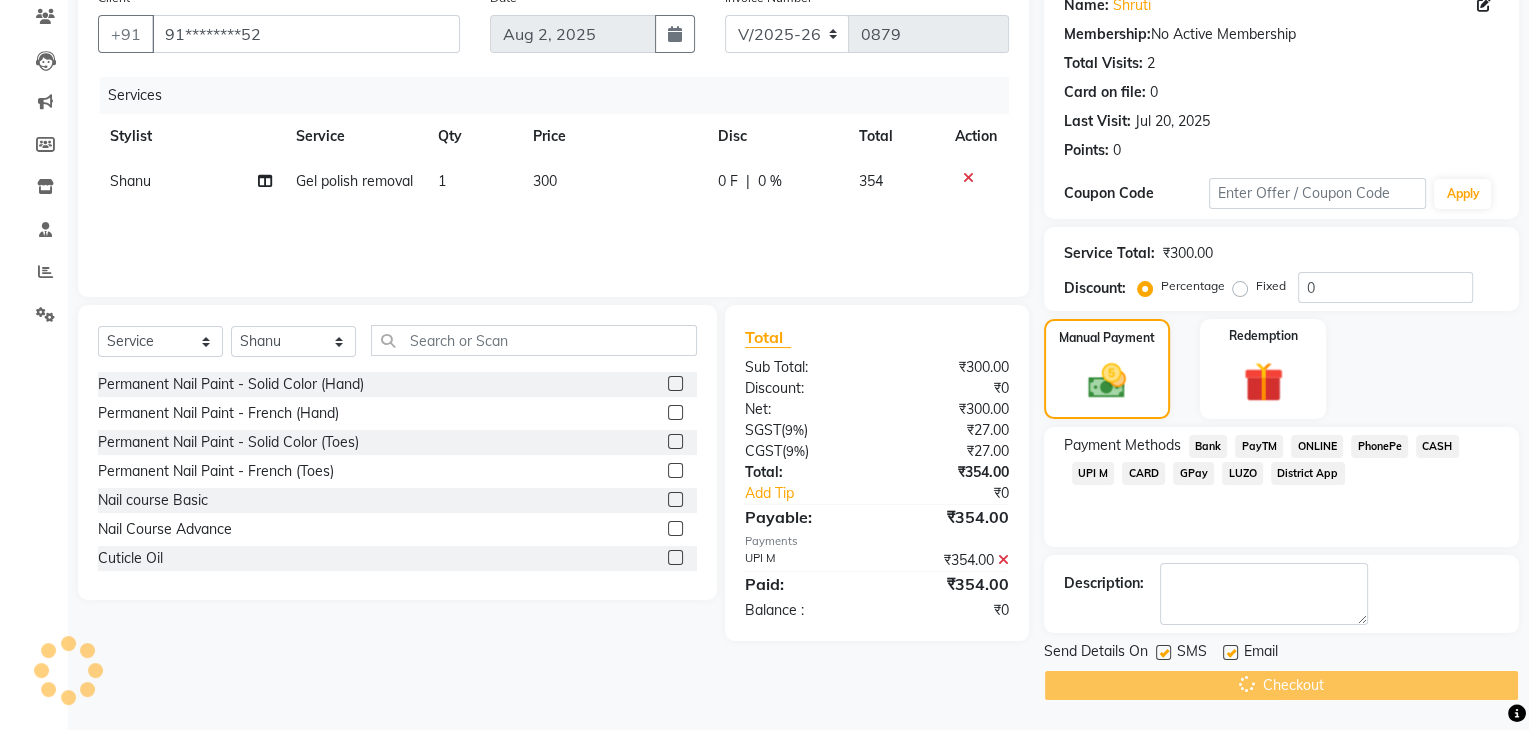 scroll, scrollTop: 0, scrollLeft: 0, axis: both 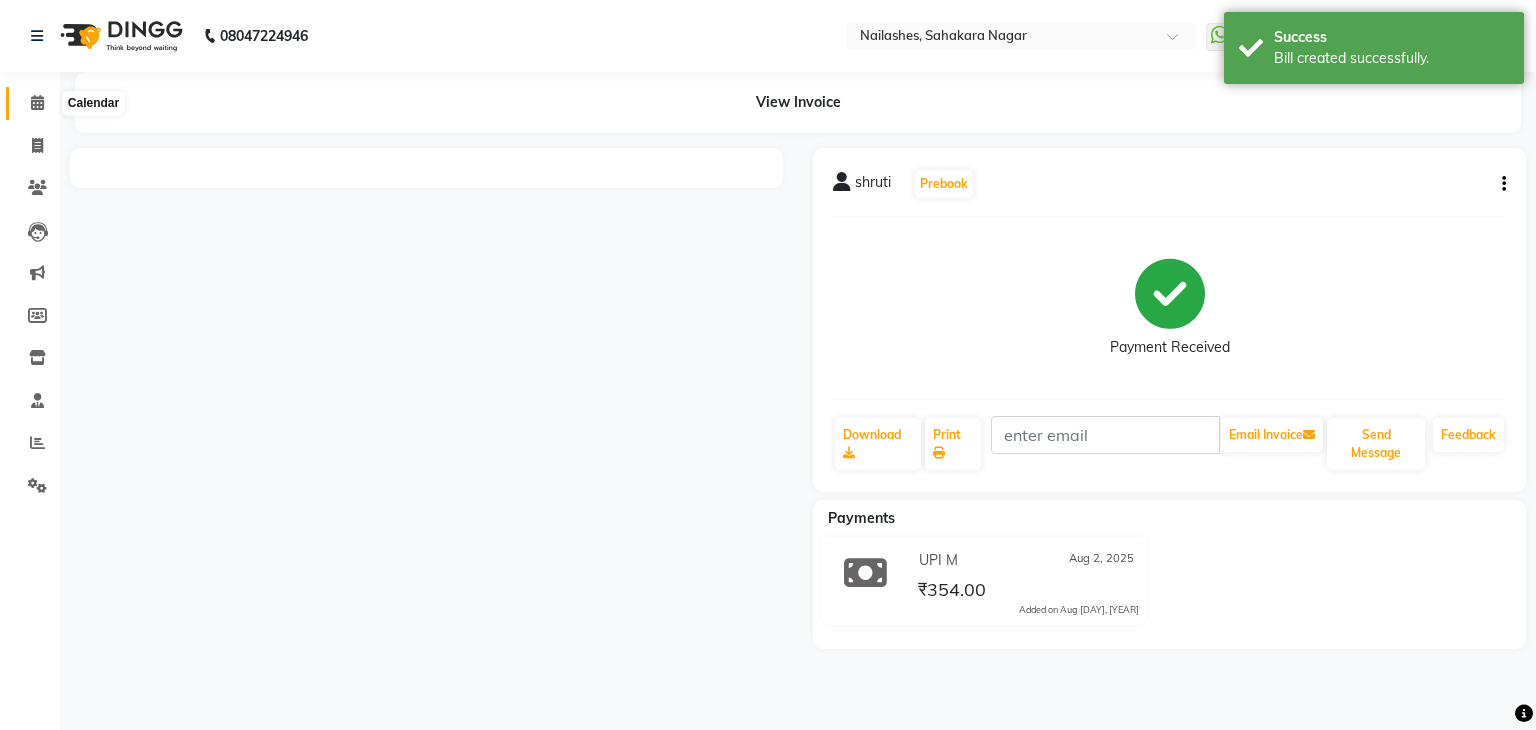 click 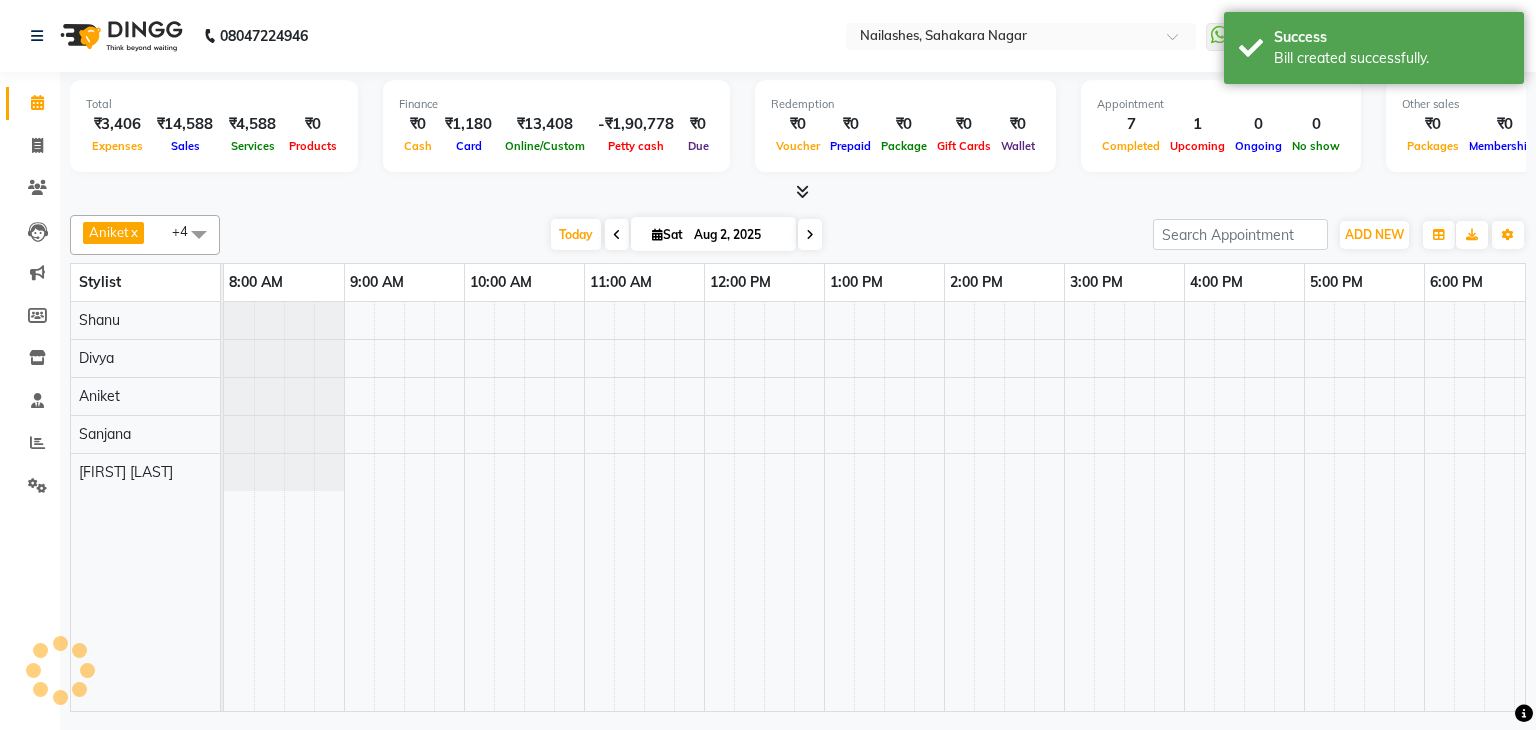 scroll, scrollTop: 0, scrollLeft: 0, axis: both 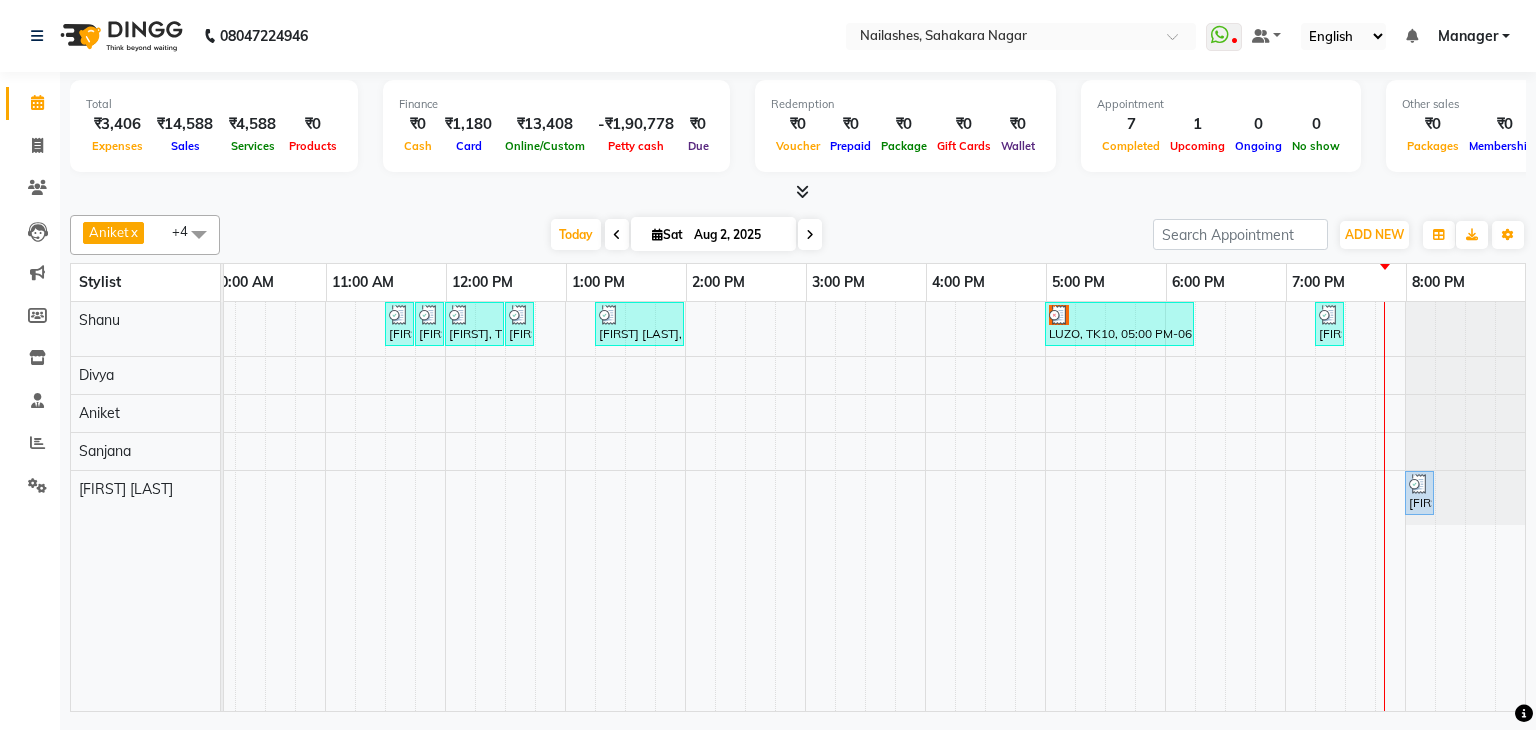 click at bounding box center [810, 234] 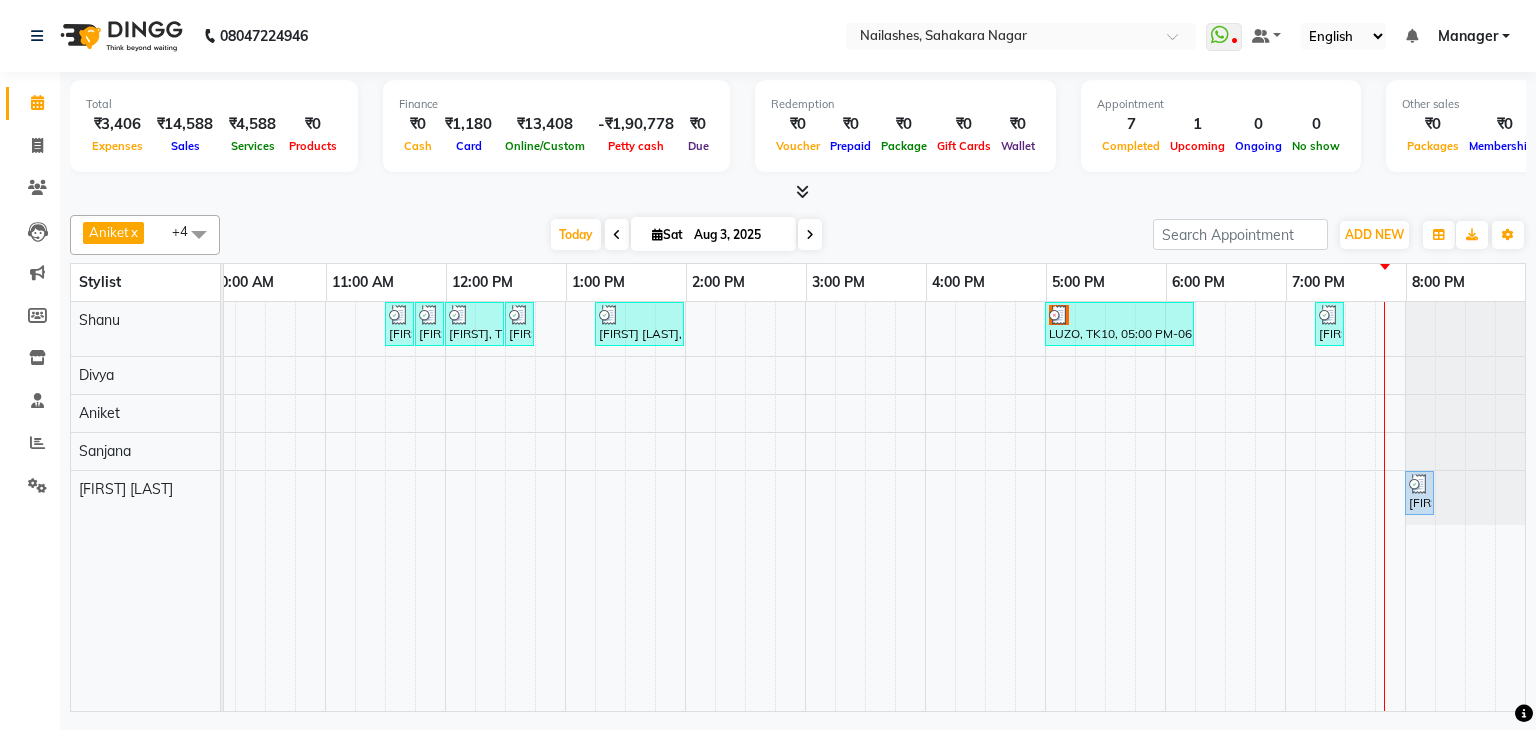scroll, scrollTop: 0, scrollLeft: 0, axis: both 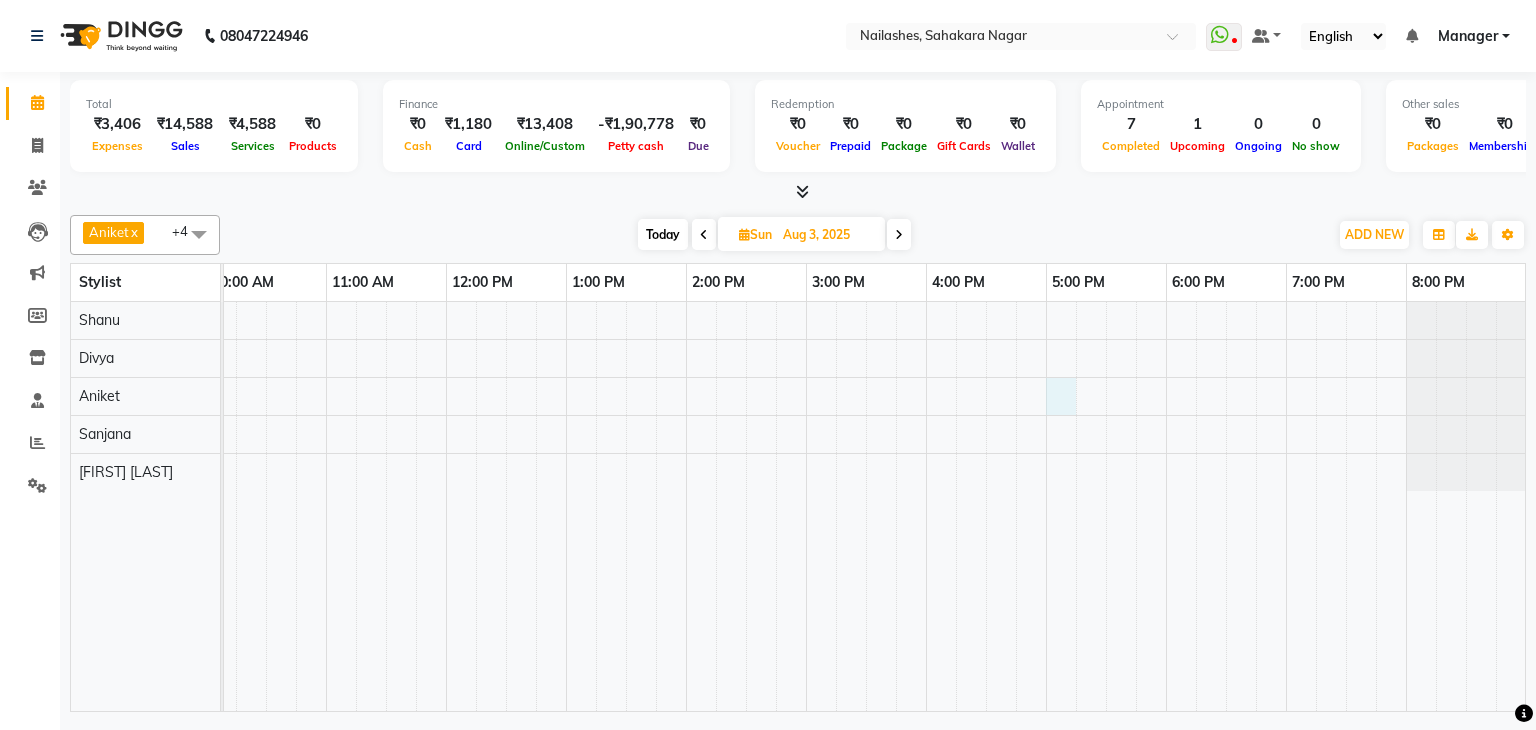 click at bounding box center (746, 506) 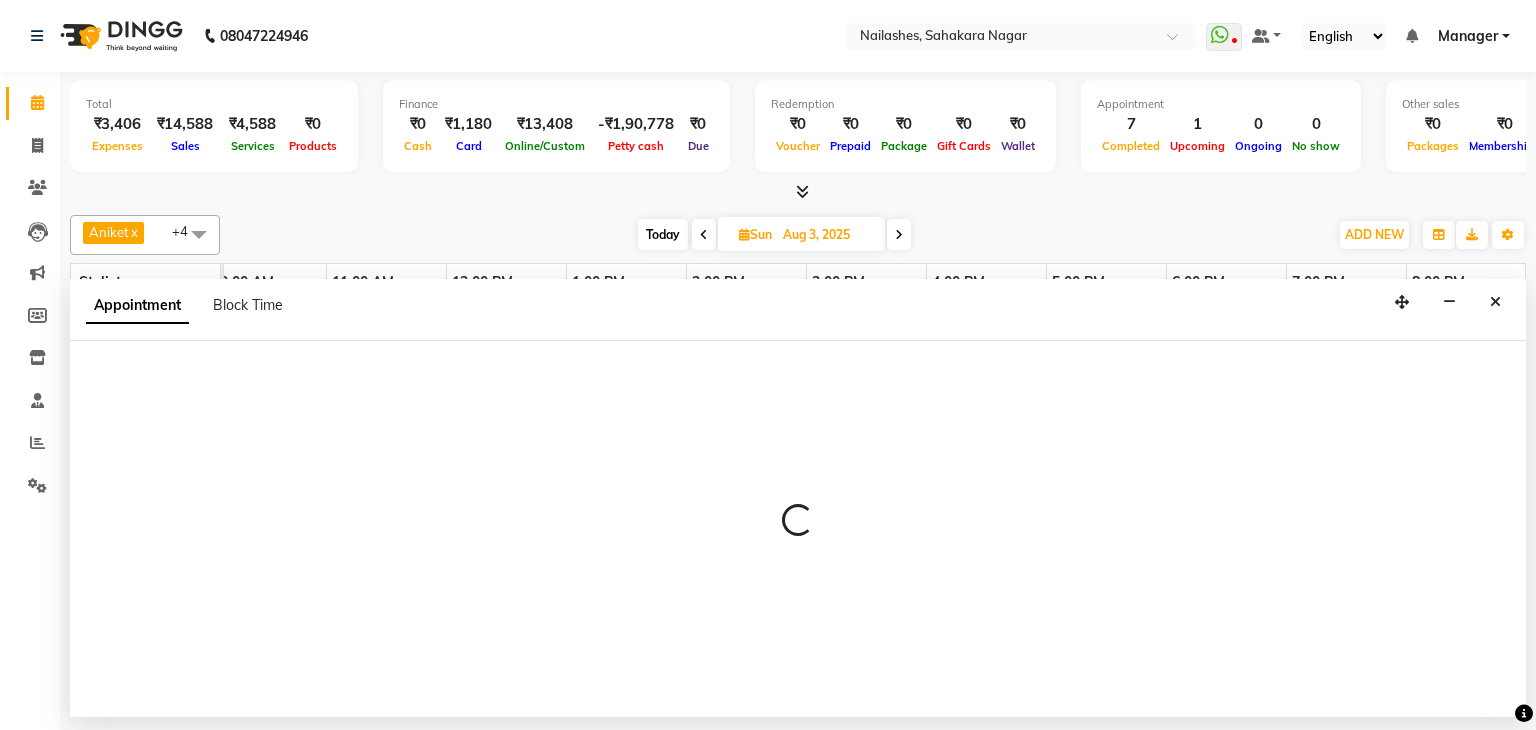 select on "81777" 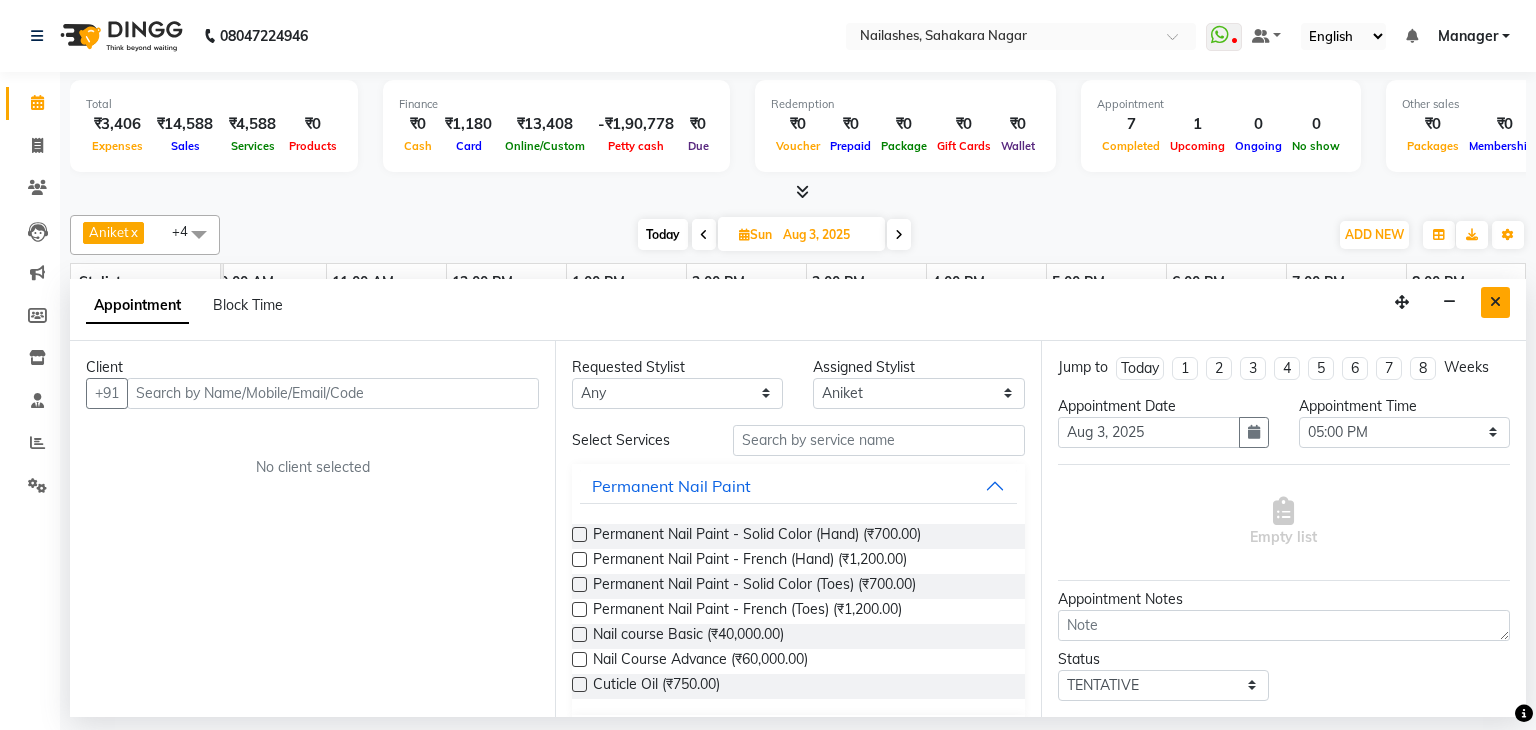 click at bounding box center [1495, 302] 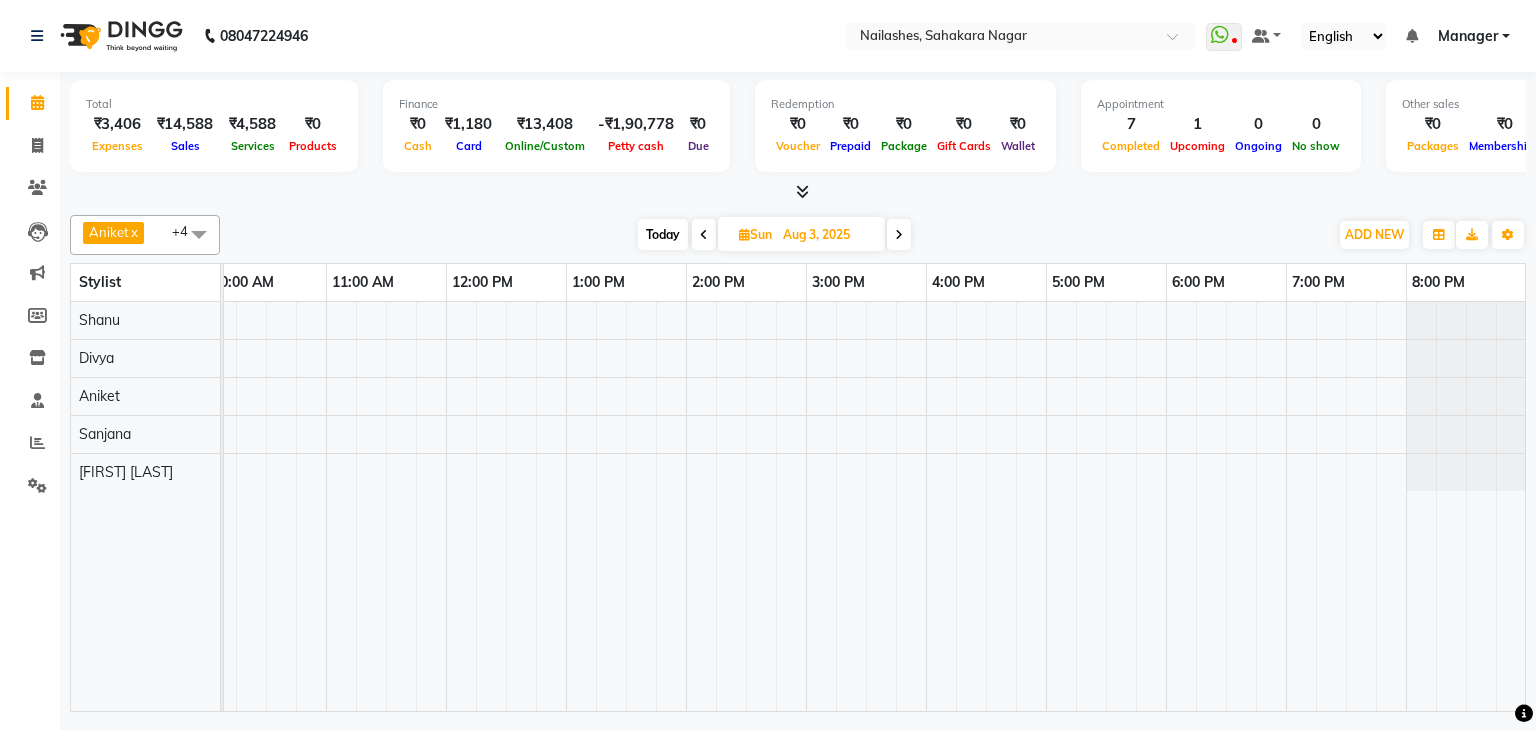 scroll, scrollTop: 0, scrollLeft: 0, axis: both 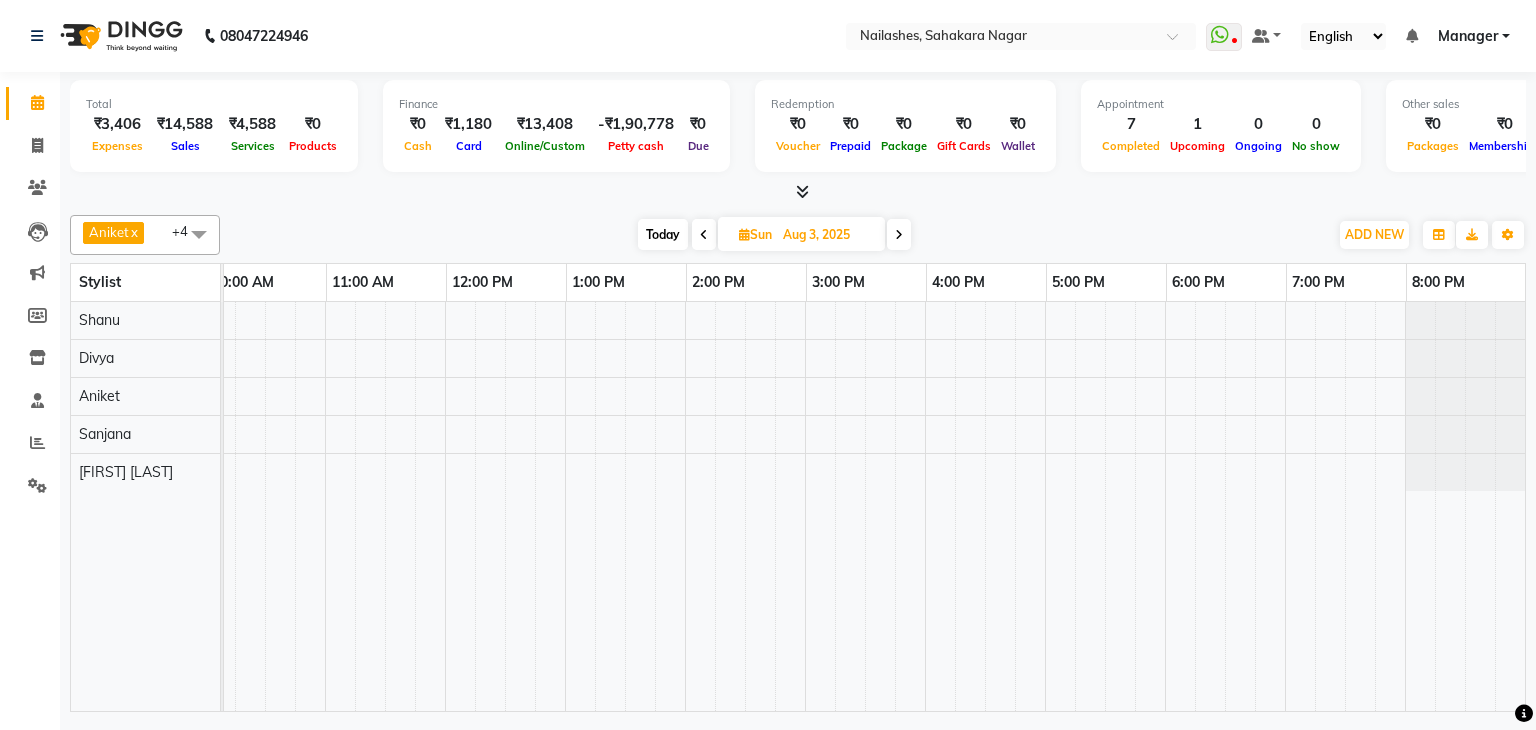 click at bounding box center (704, 235) 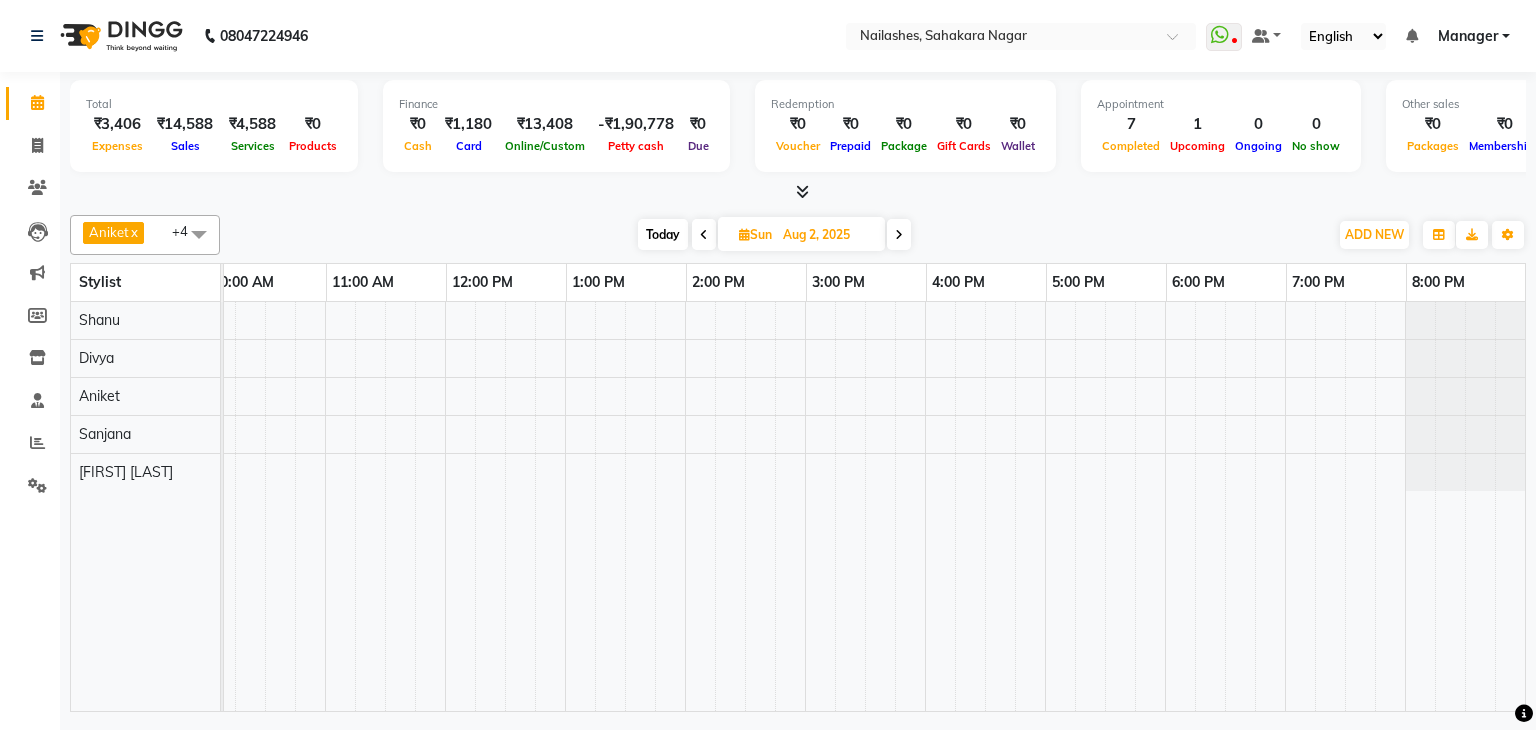 scroll, scrollTop: 0, scrollLeft: 258, axis: horizontal 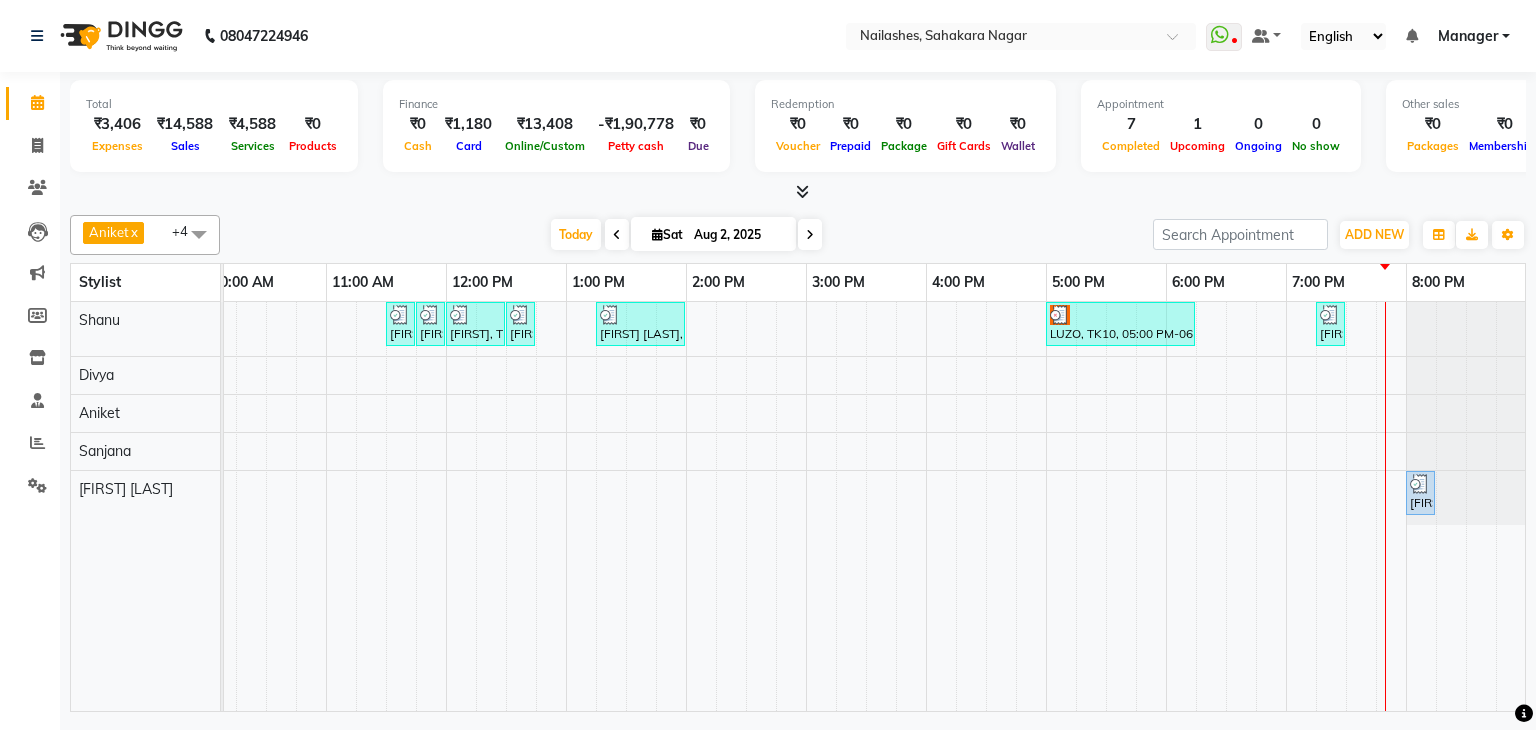 click at bounding box center [810, 235] 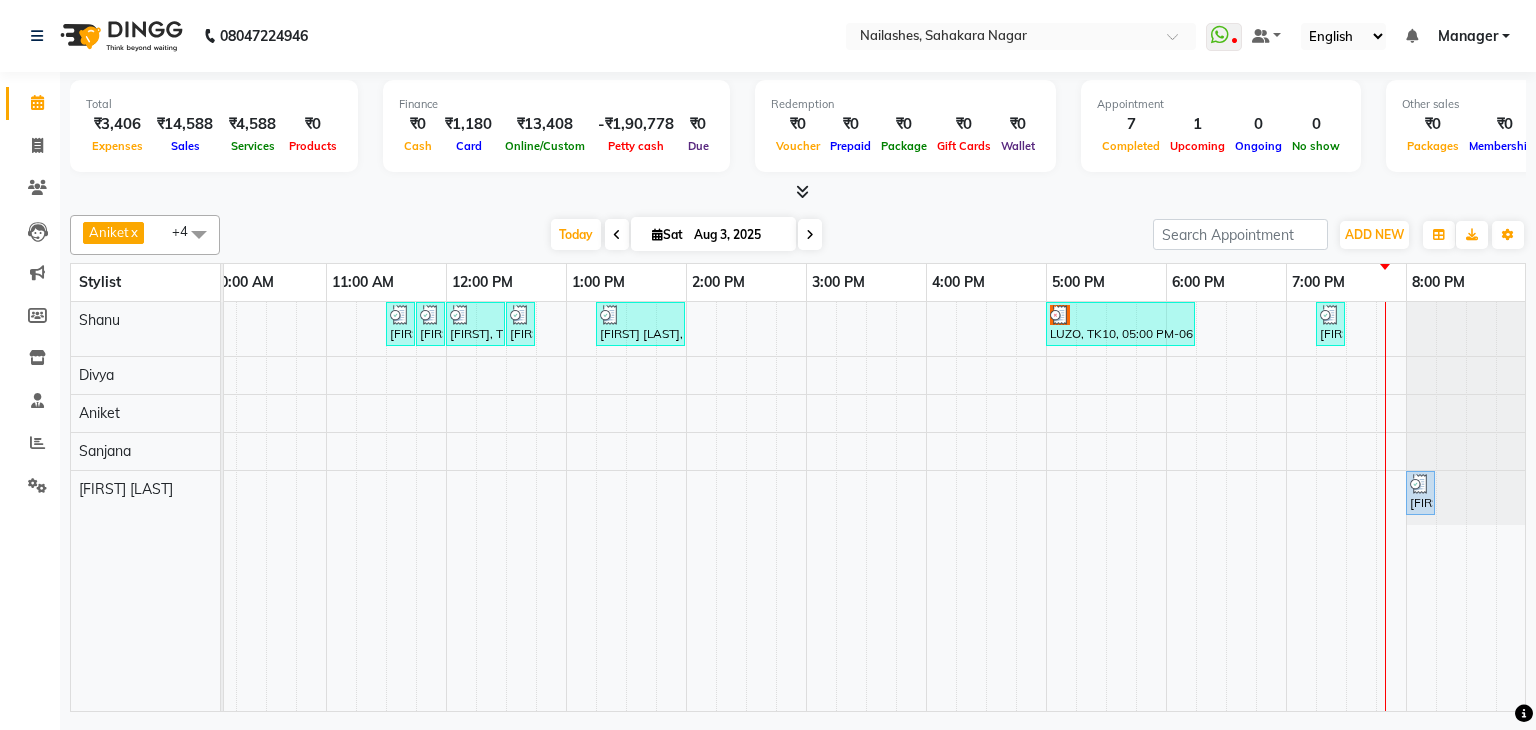 scroll, scrollTop: 0, scrollLeft: 0, axis: both 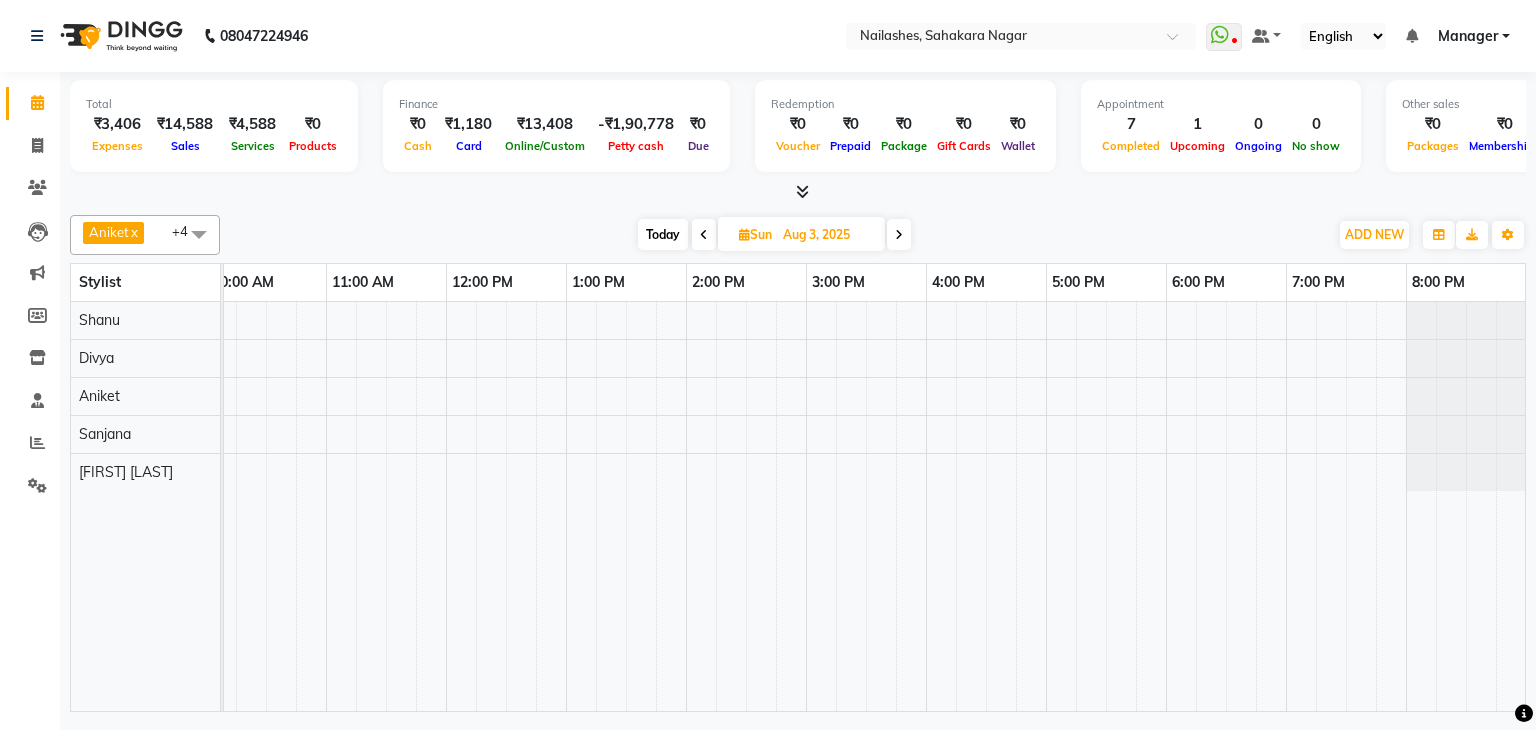 click at bounding box center [899, 235] 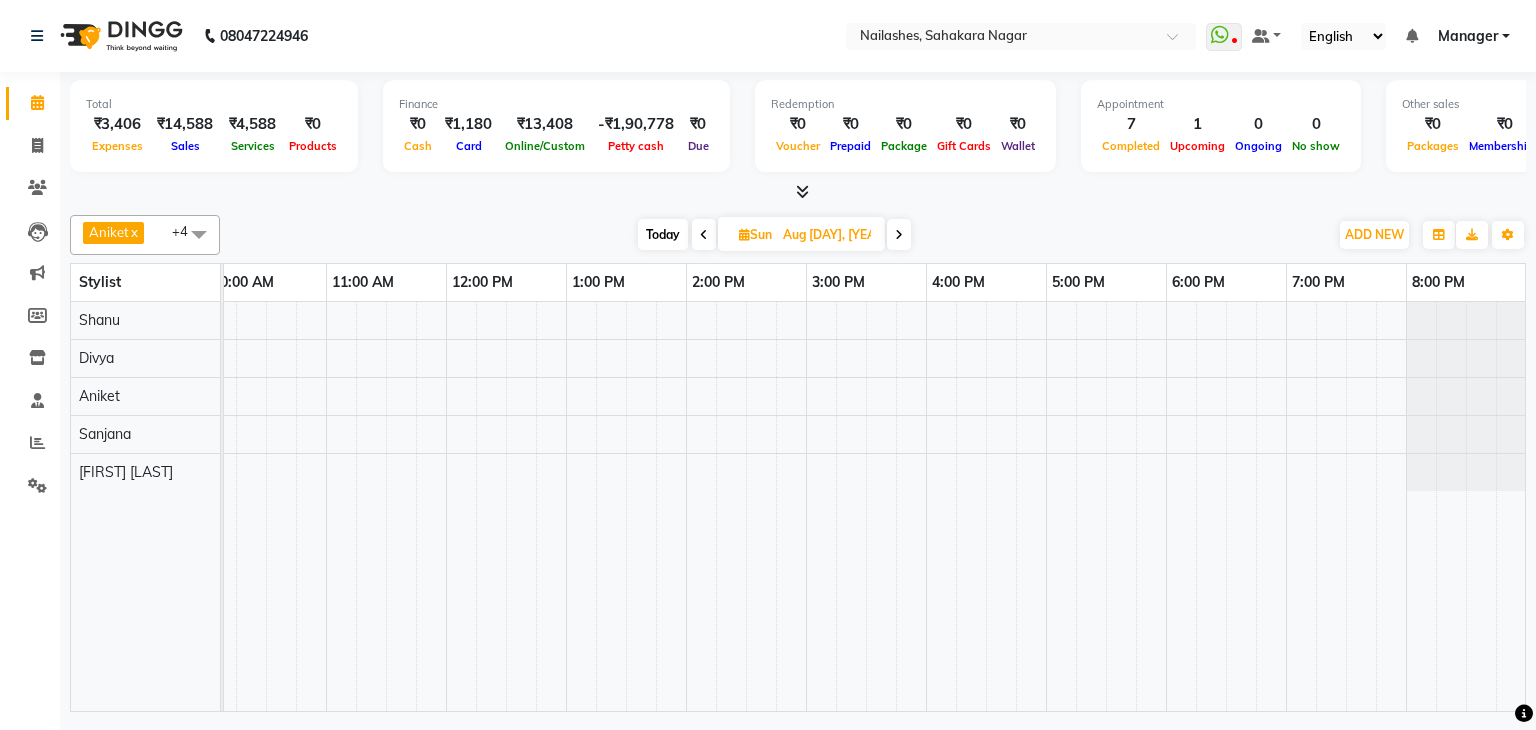 scroll, scrollTop: 0, scrollLeft: 0, axis: both 